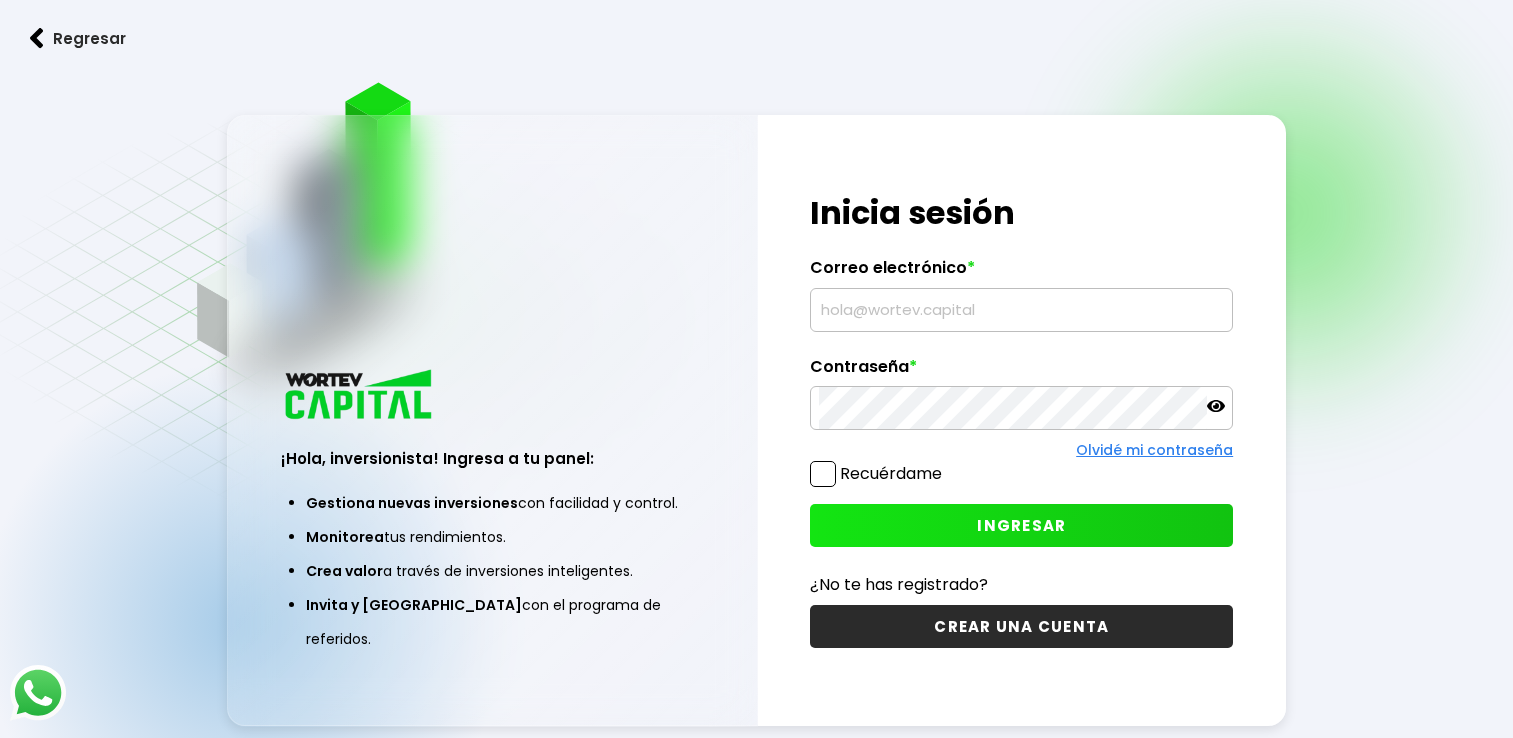 scroll, scrollTop: 0, scrollLeft: 0, axis: both 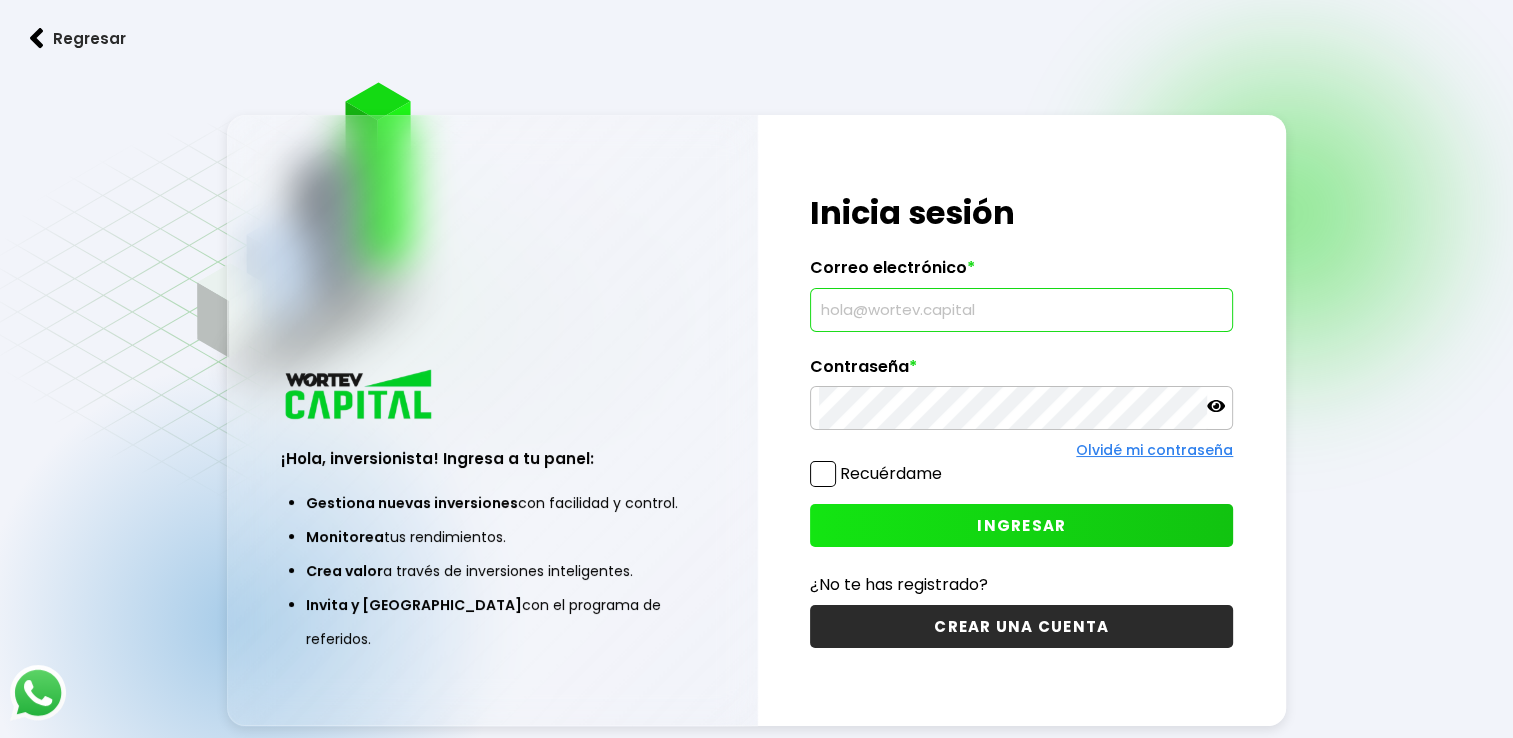 click at bounding box center (1021, 310) 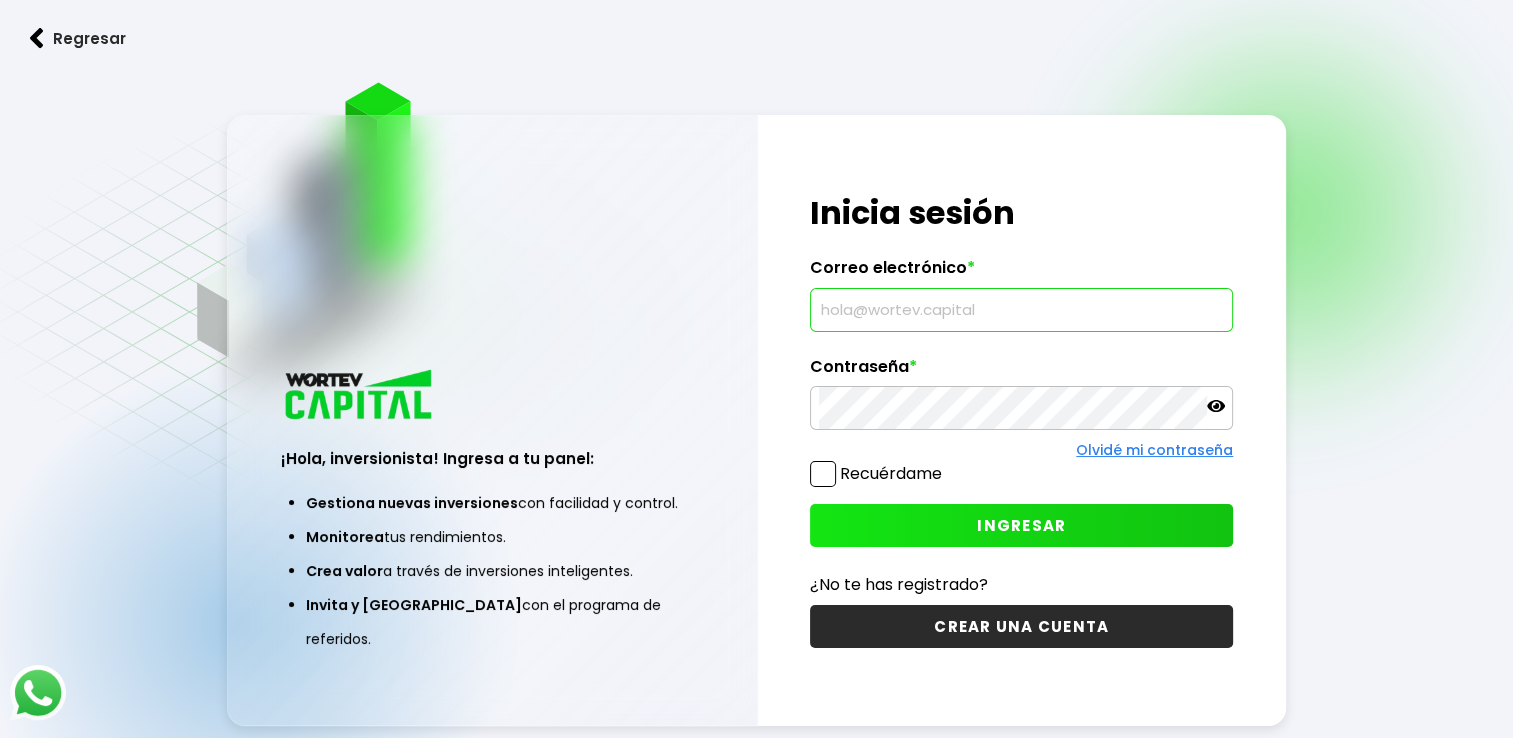 scroll, scrollTop: 0, scrollLeft: 0, axis: both 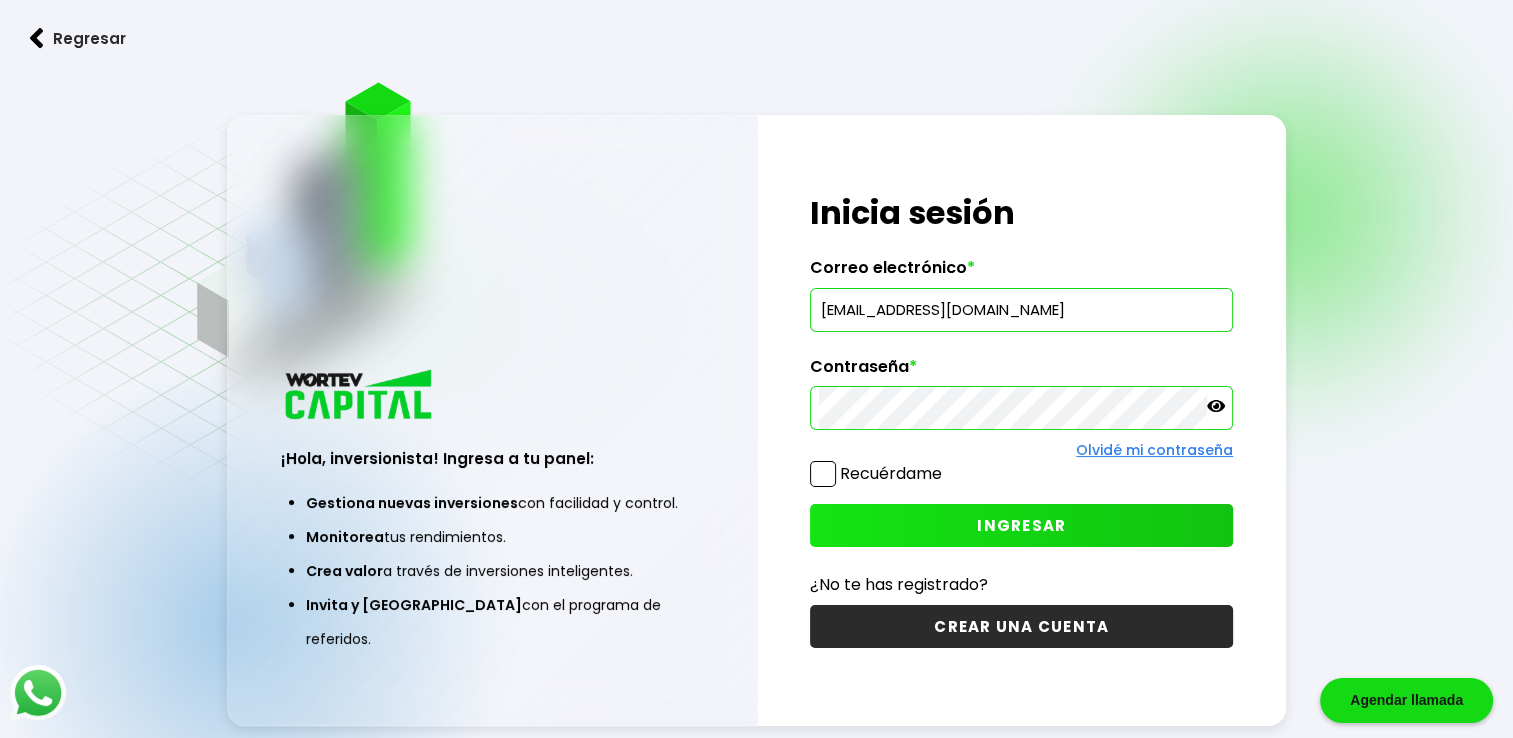 click on "INGRESAR" at bounding box center (1021, 525) 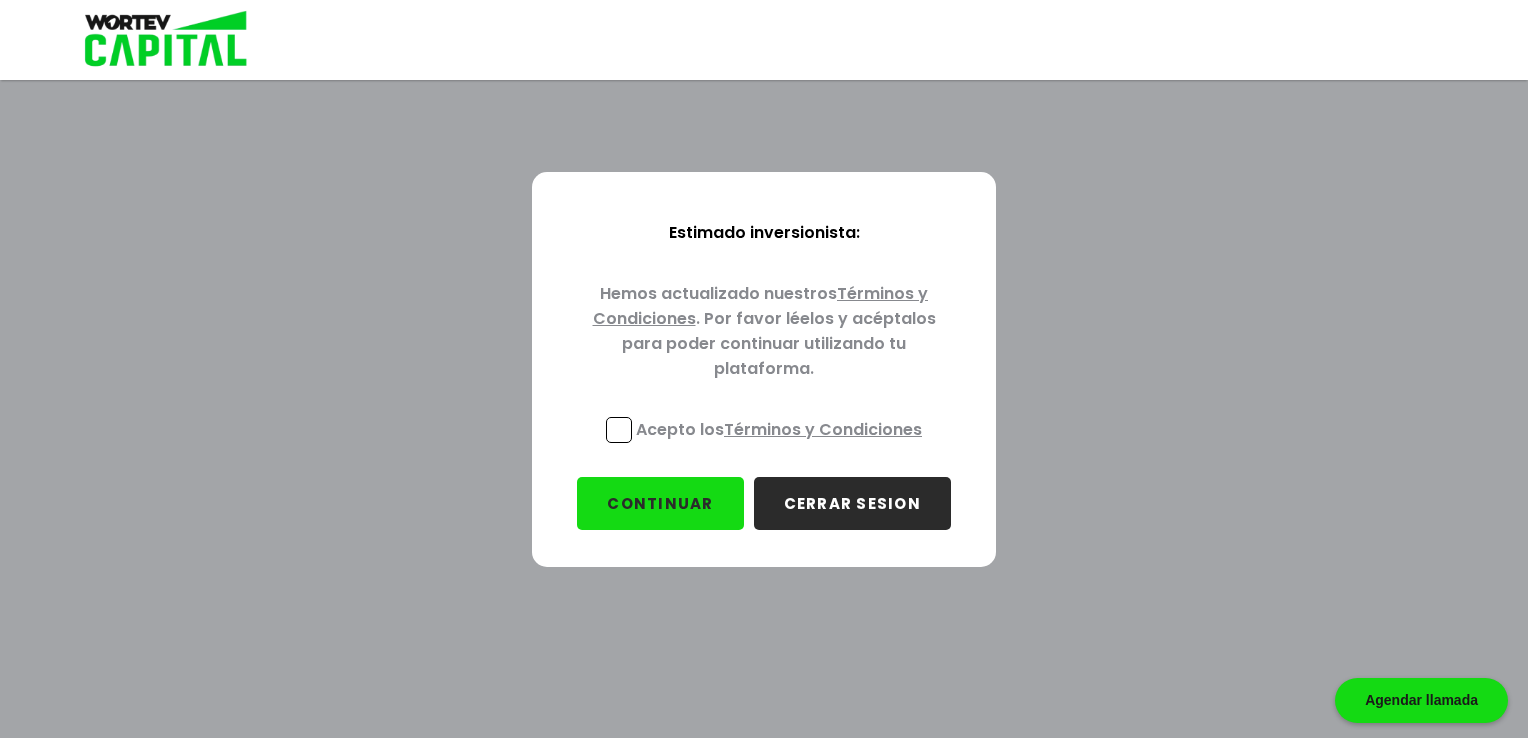 click at bounding box center [619, 430] 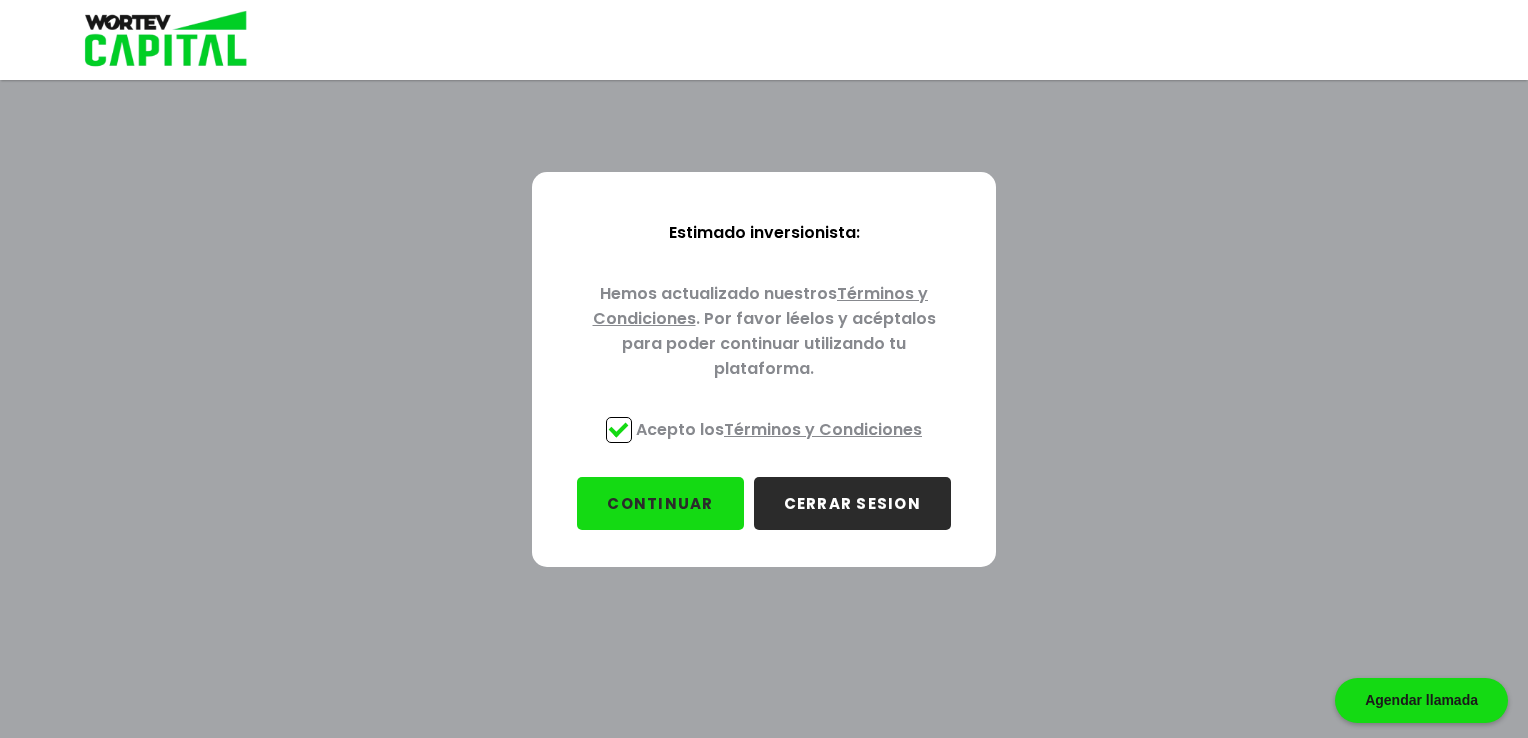click on "CERRAR SESION" at bounding box center [852, 503] 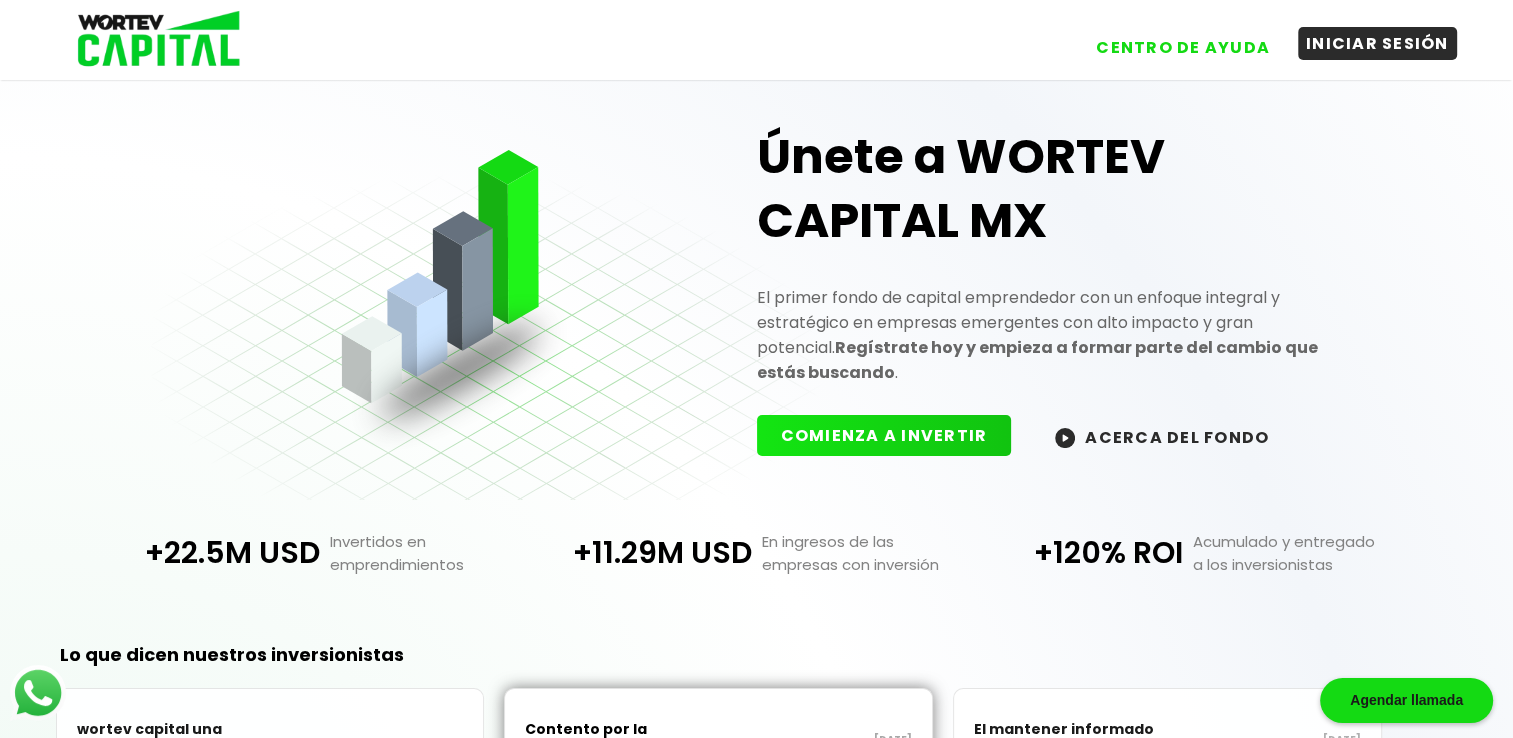 click on "INICIAR SESIÓN" at bounding box center (1377, 43) 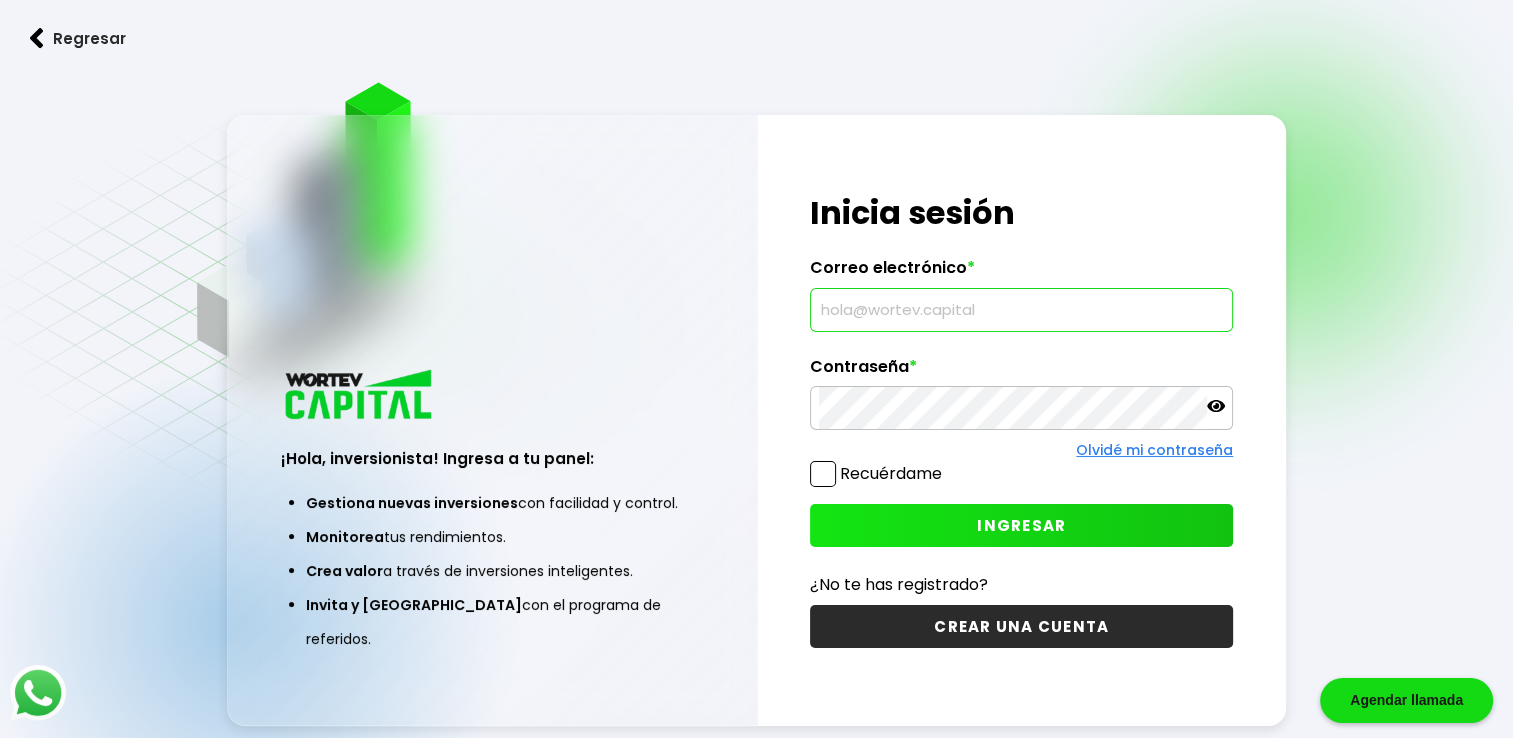 click at bounding box center (1021, 310) 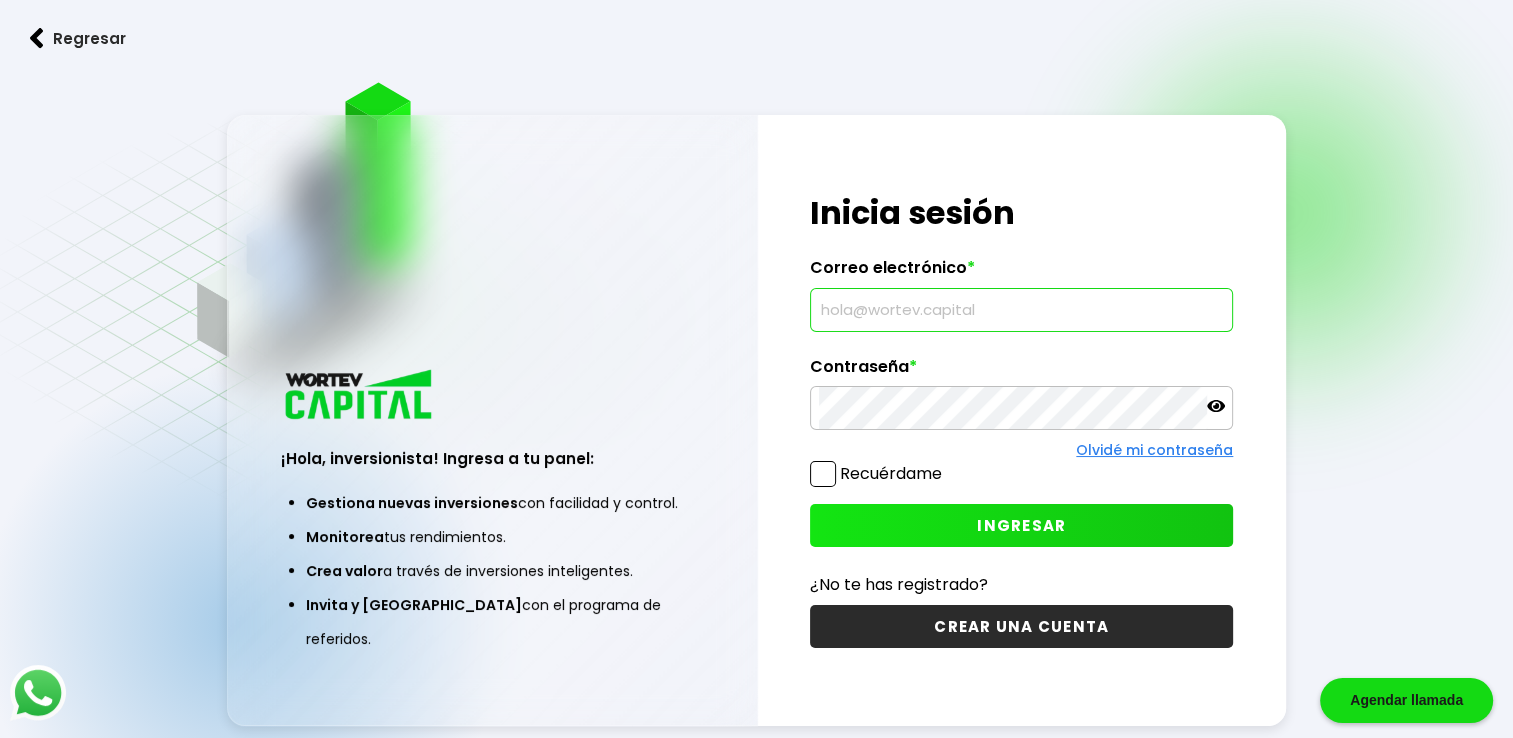 click on "Contraseña *" at bounding box center [1021, 372] 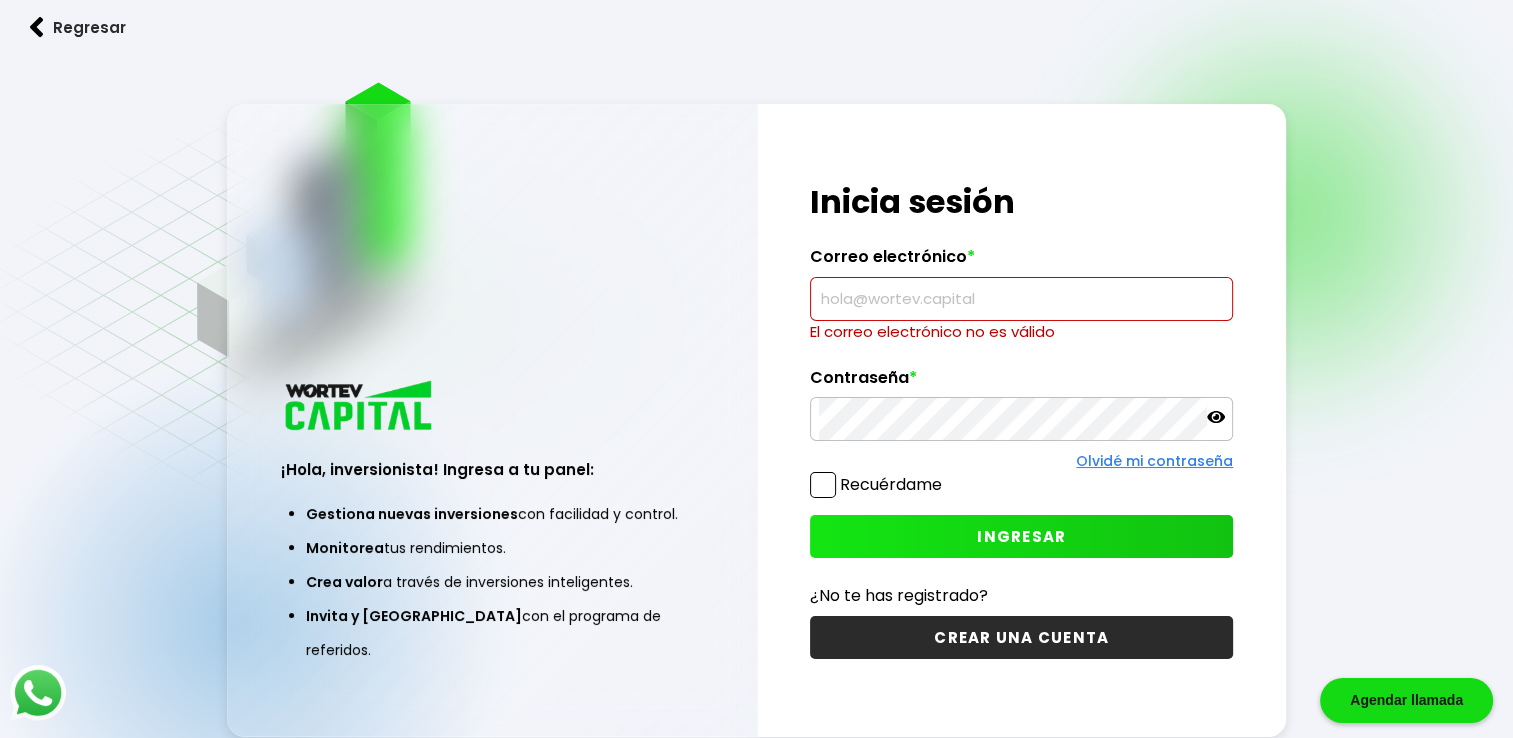 click at bounding box center (1021, 299) 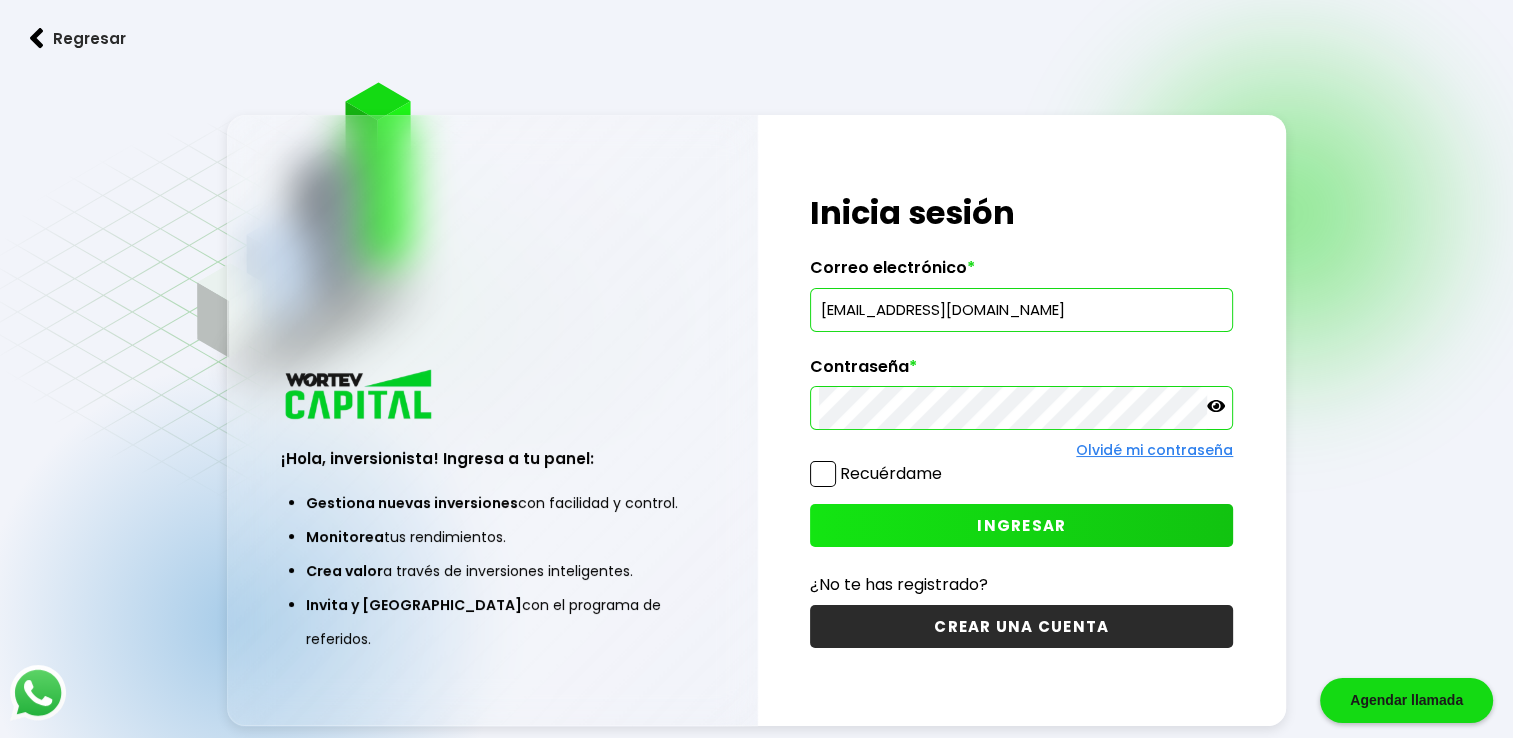 click on "INGRESAR" at bounding box center (1021, 525) 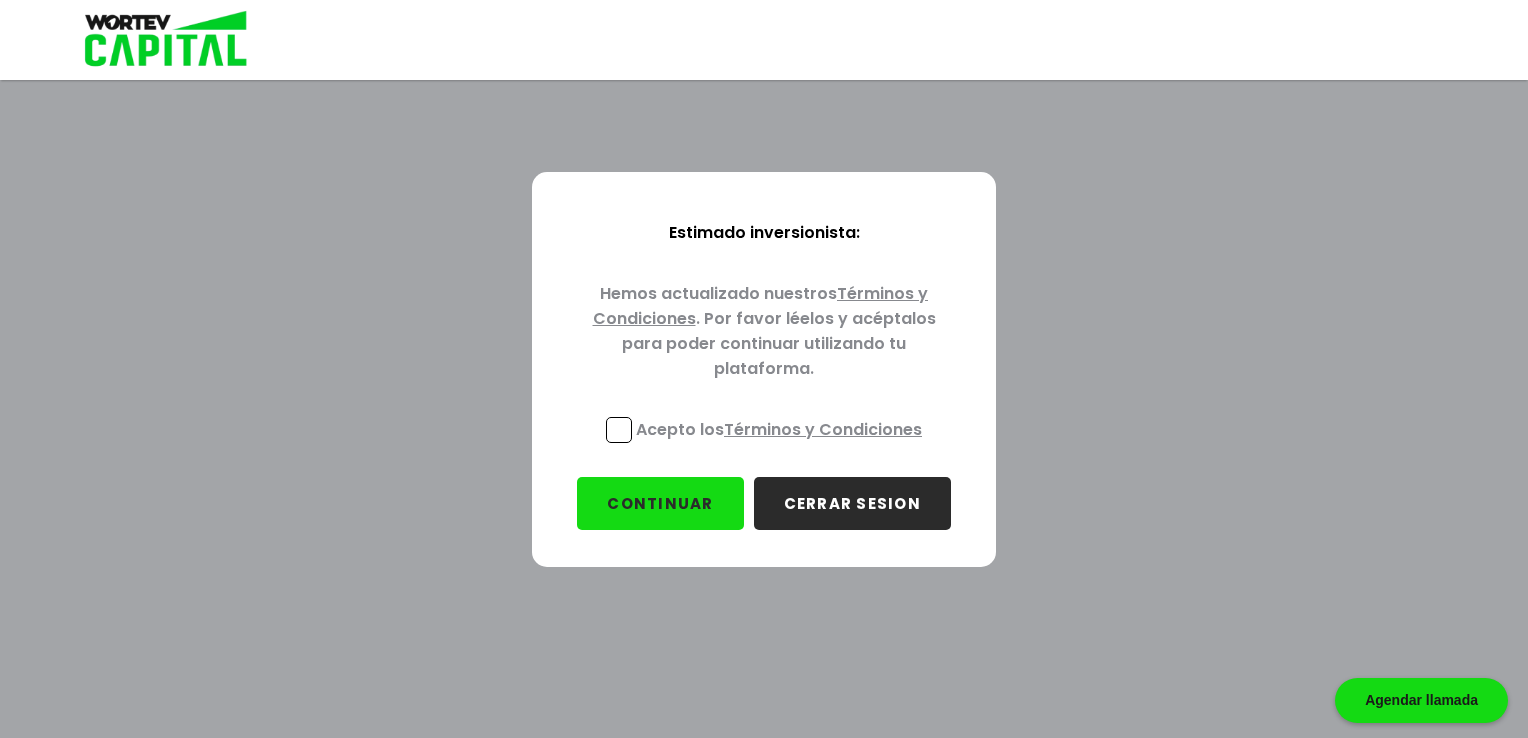 click at bounding box center [619, 430] 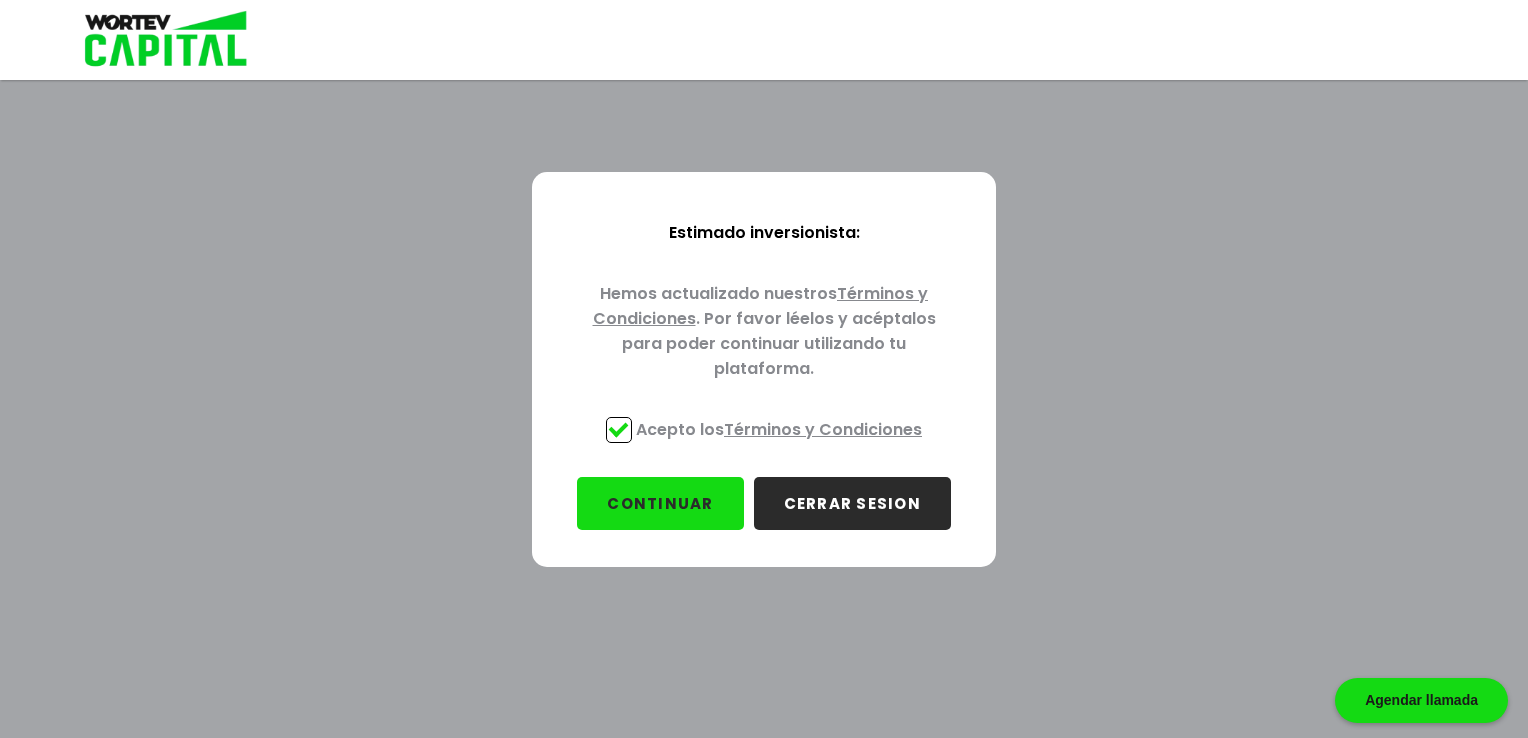 click on "CONTINUAR" at bounding box center (660, 503) 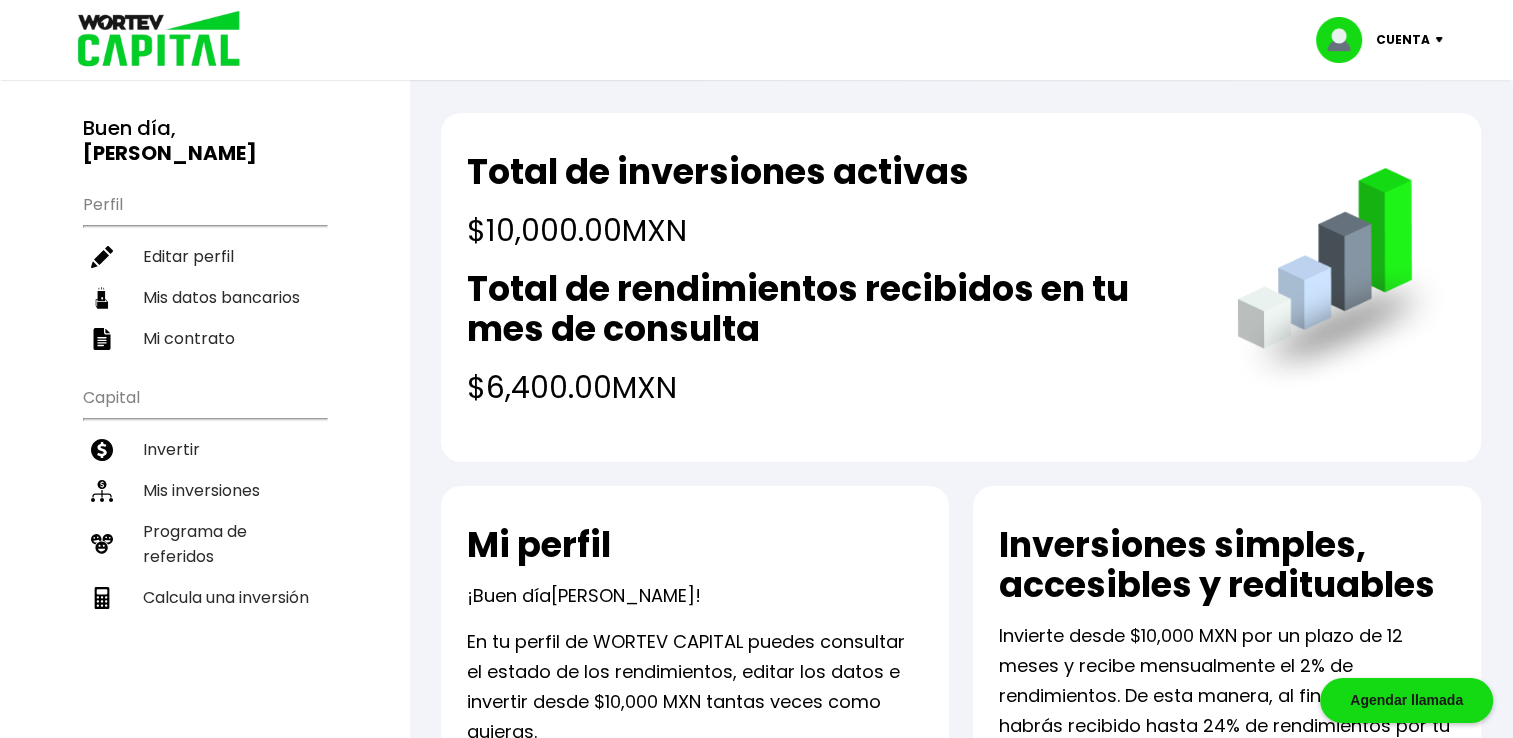 scroll, scrollTop: 0, scrollLeft: 0, axis: both 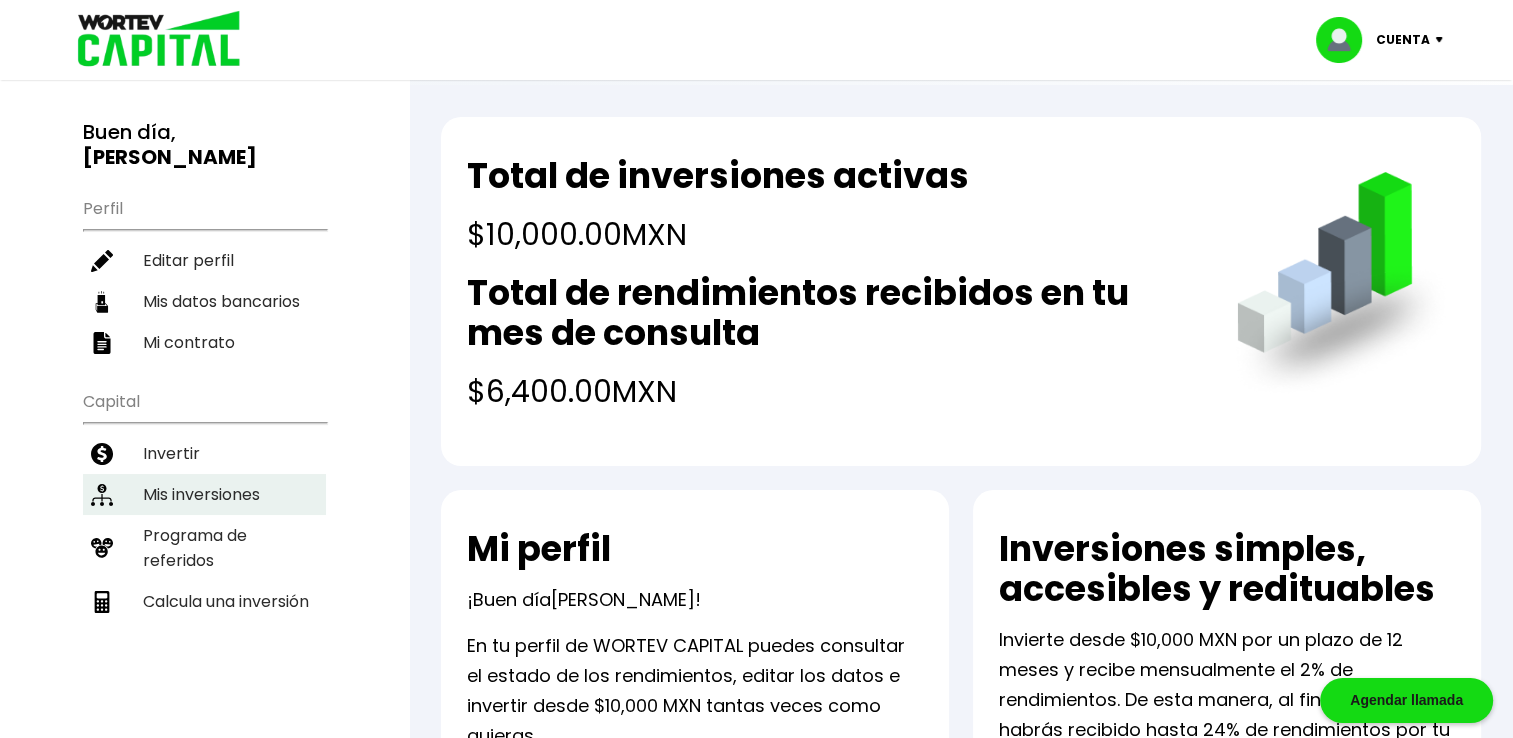 click on "Mis inversiones" at bounding box center (204, 494) 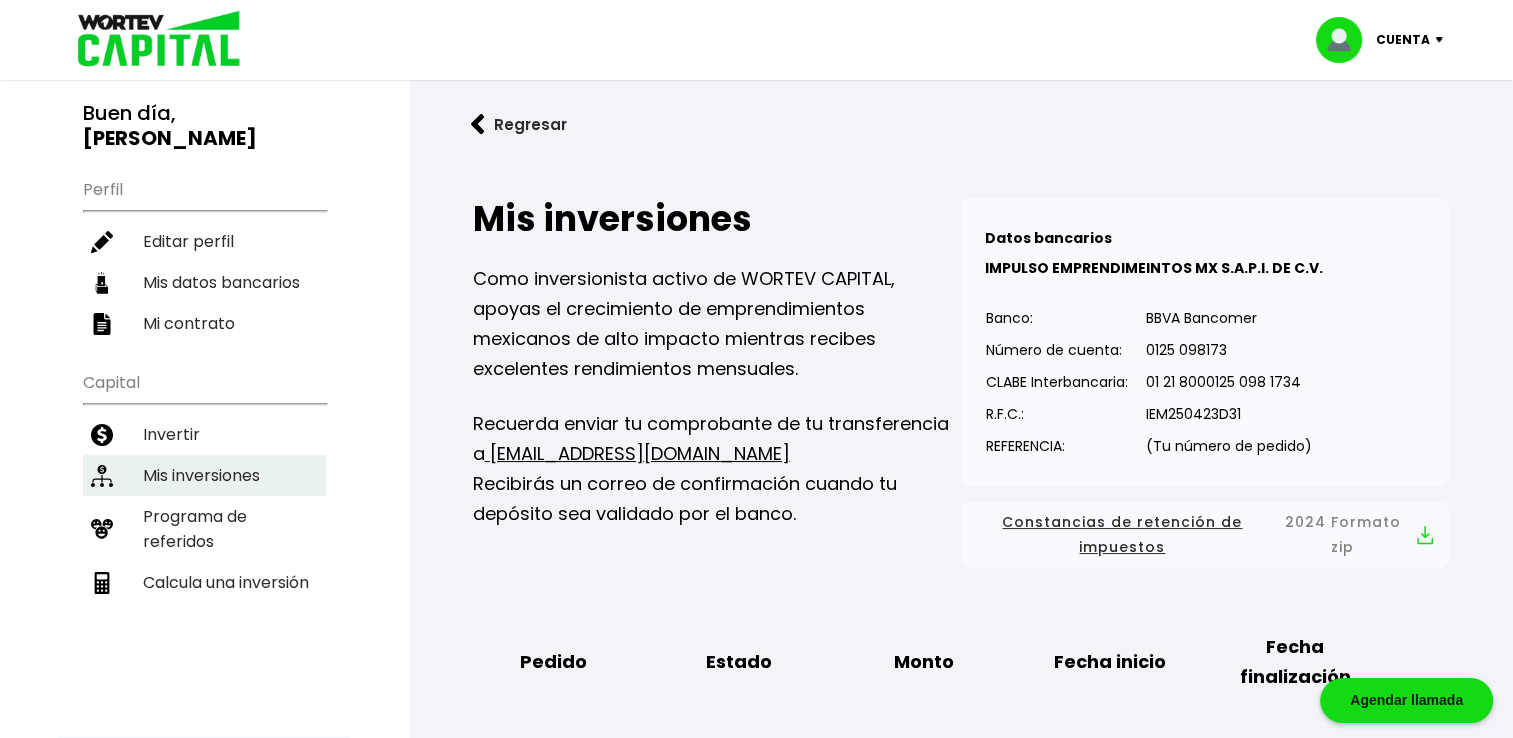 scroll, scrollTop: 0, scrollLeft: 0, axis: both 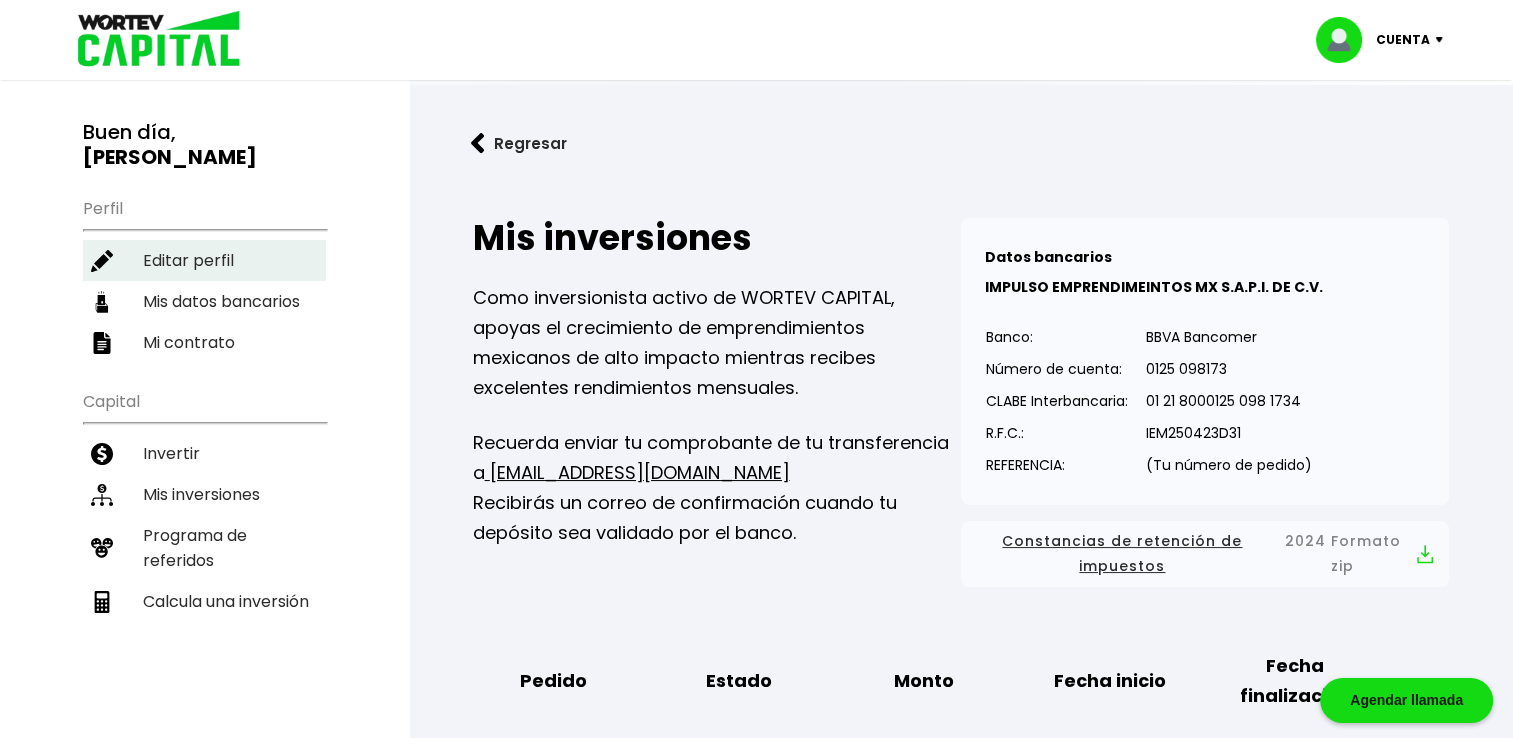 click on "Editar perfil" at bounding box center (204, 260) 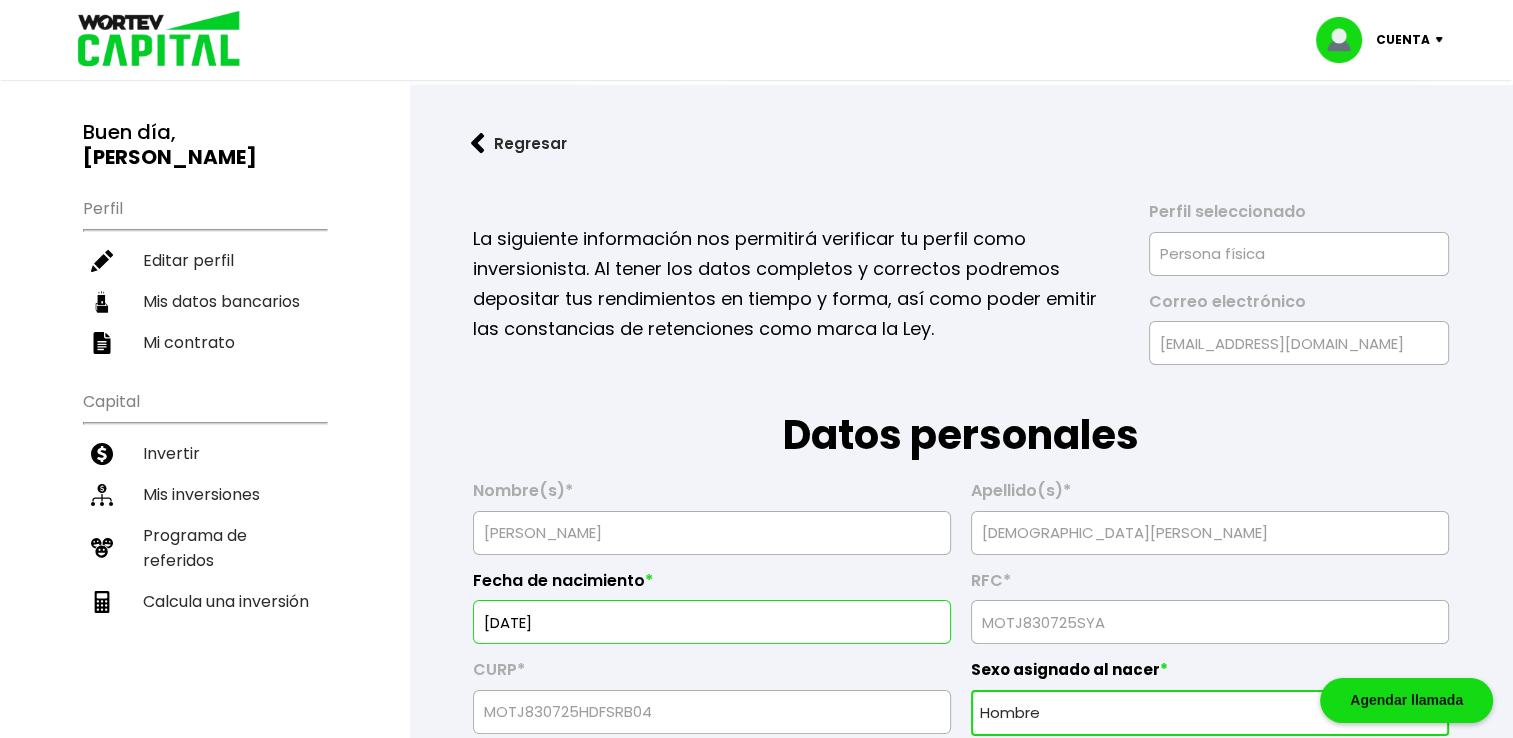 click on "Datos personales" at bounding box center (961, 415) 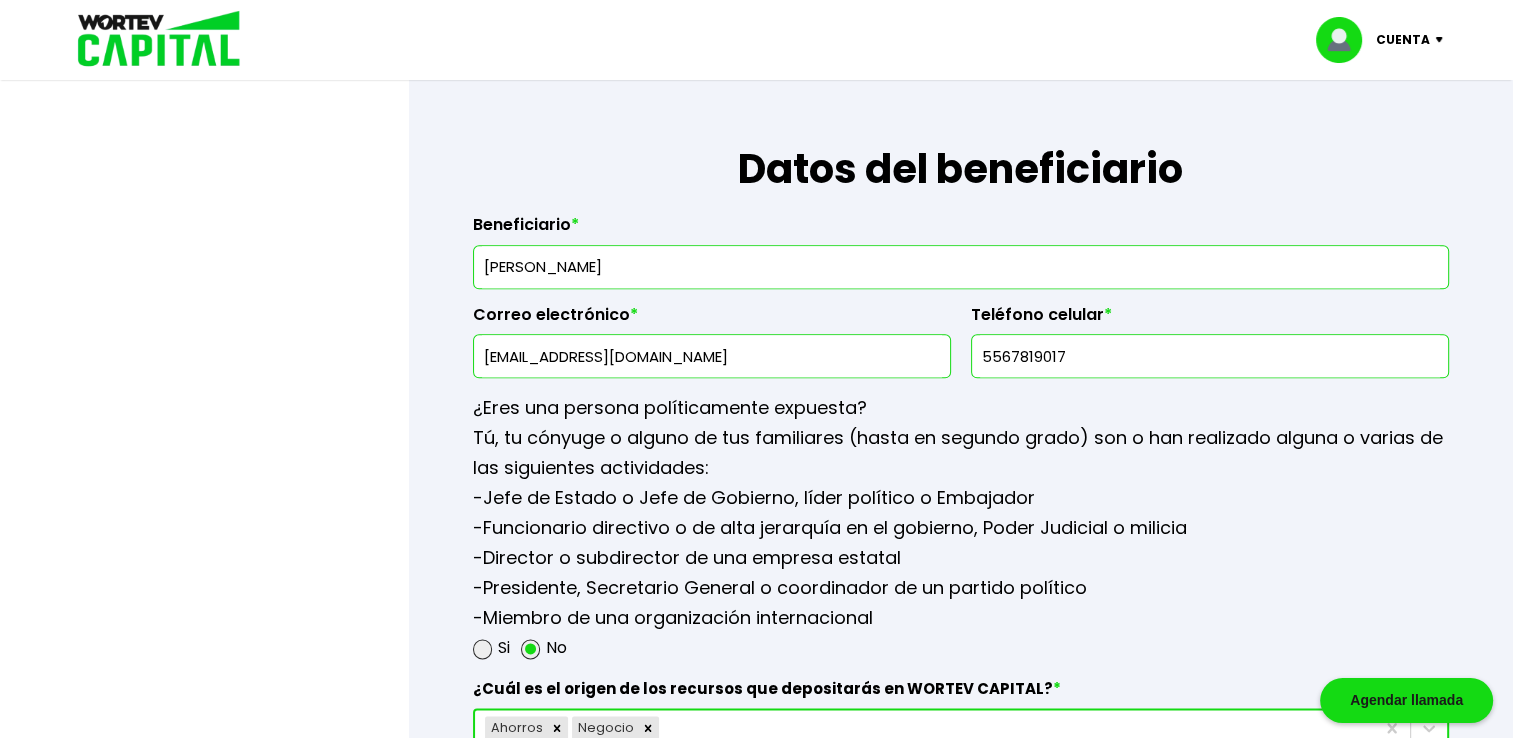 scroll, scrollTop: 2440, scrollLeft: 0, axis: vertical 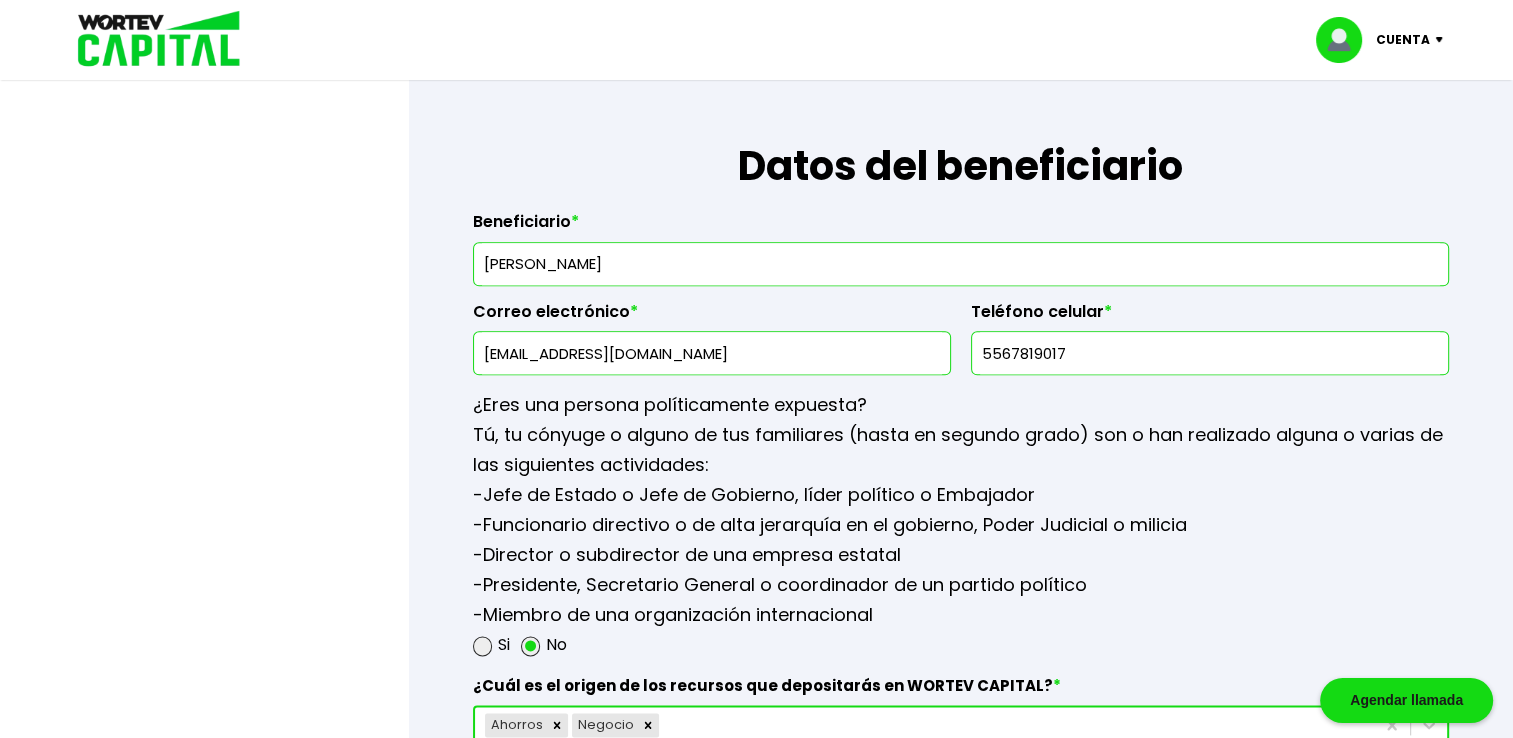 click on "5567819017" at bounding box center [1210, 353] 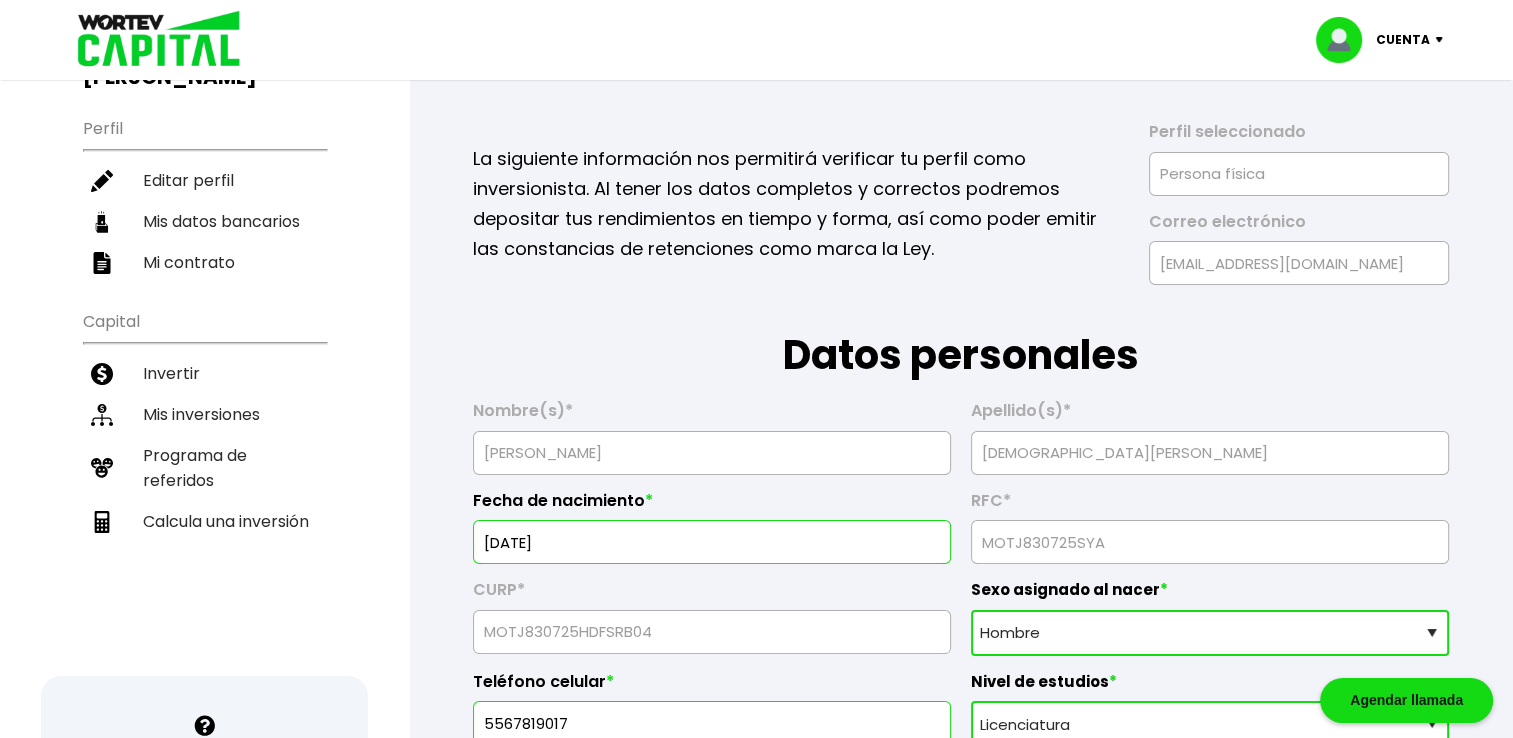 scroll, scrollTop: 0, scrollLeft: 0, axis: both 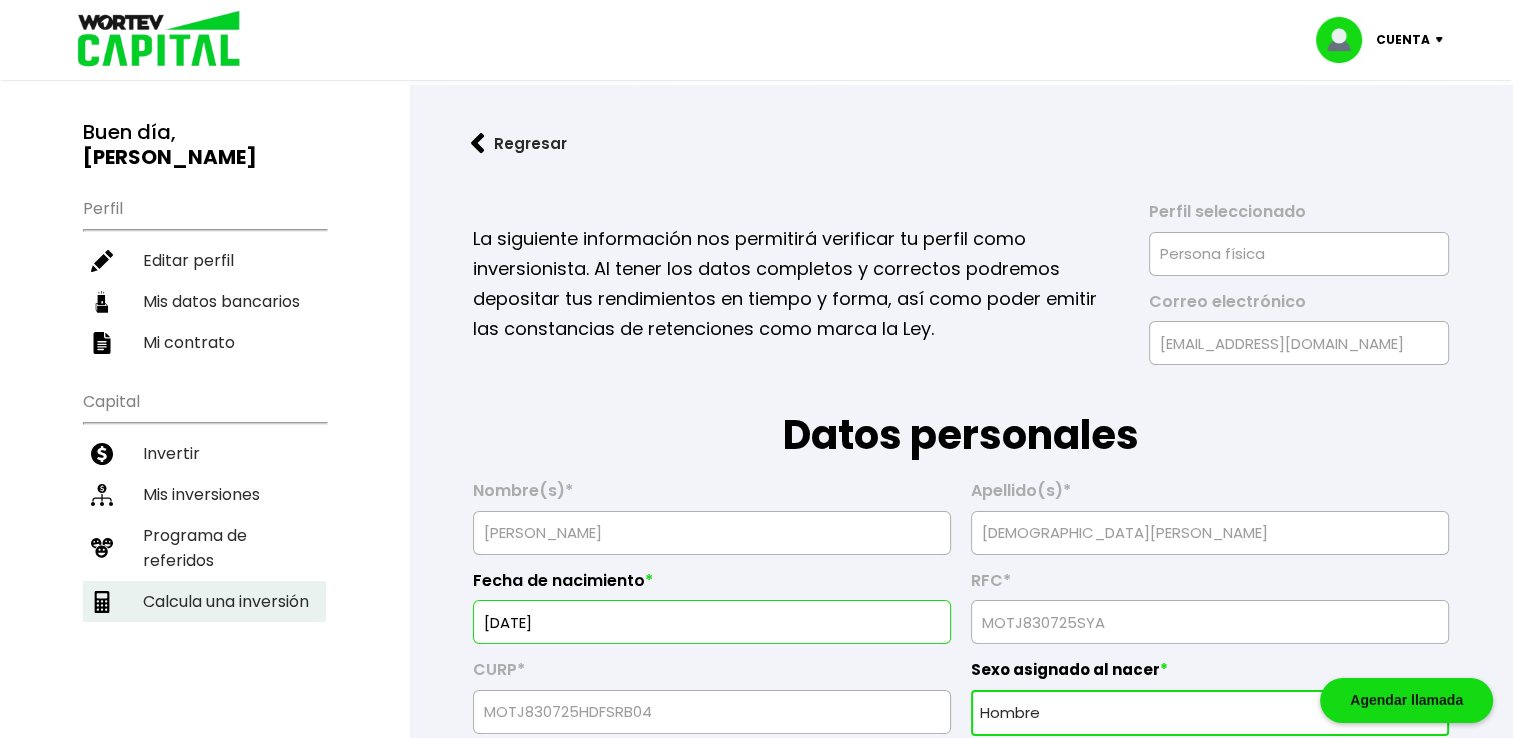 click on "Calcula una inversión" at bounding box center [204, 601] 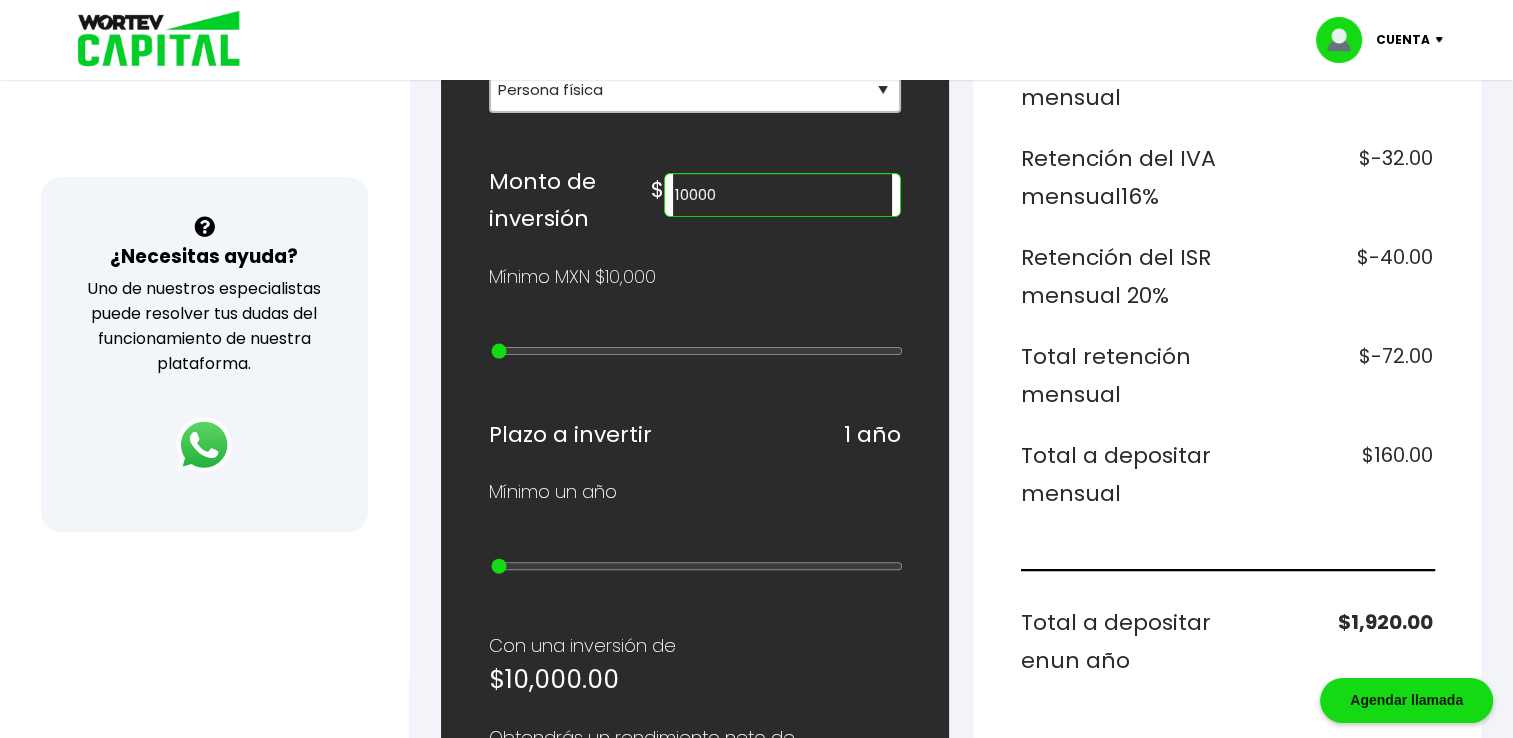scroll, scrollTop: 576, scrollLeft: 0, axis: vertical 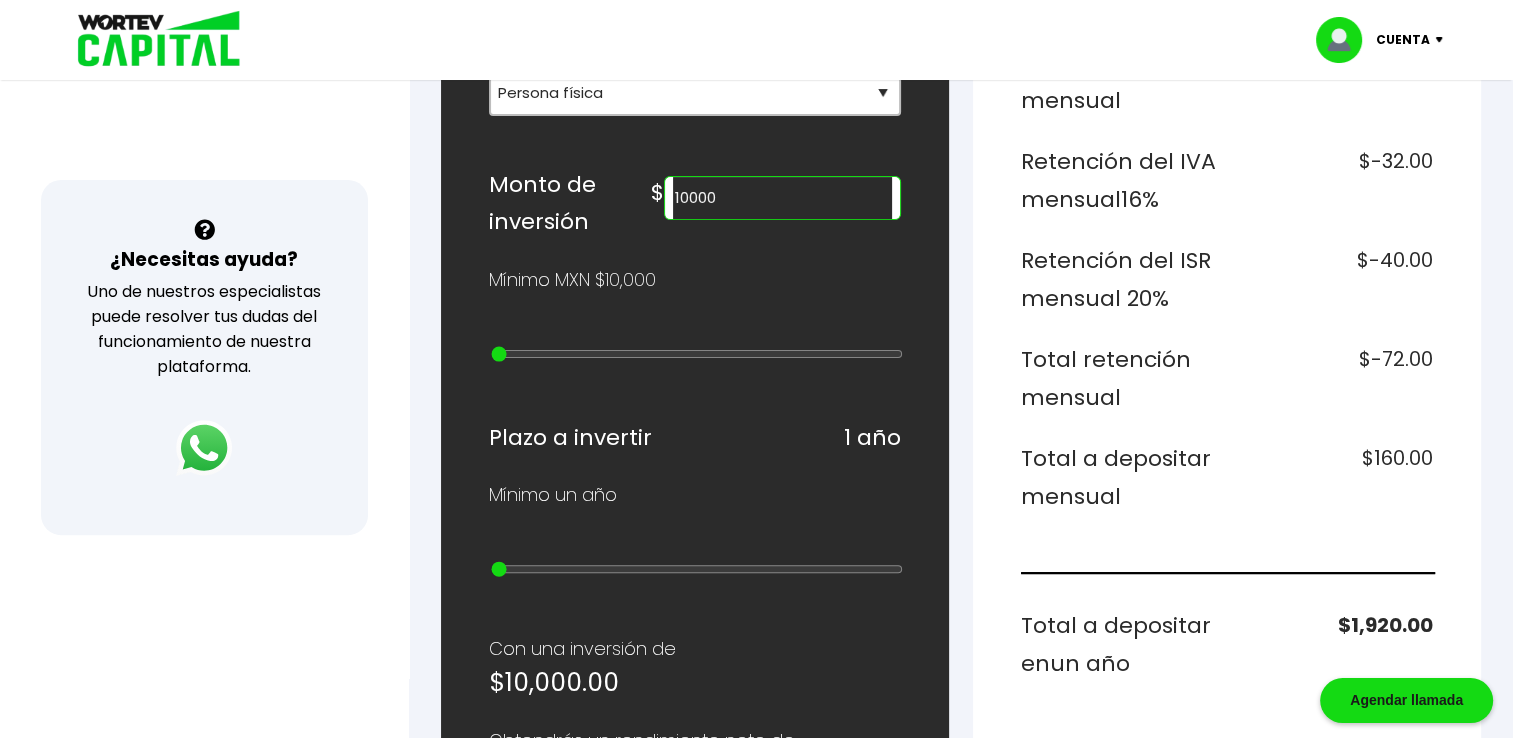 type on "30000" 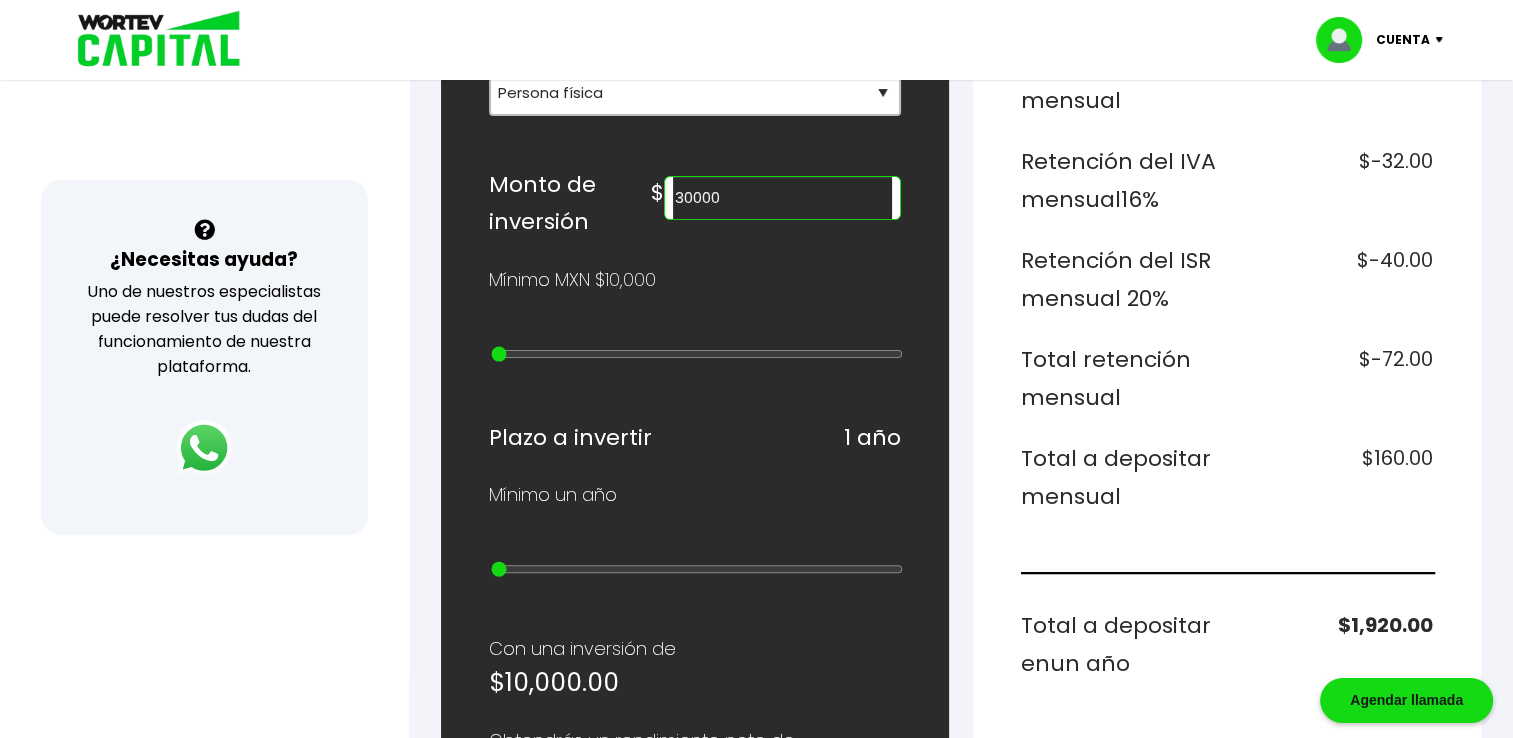 type on "2" 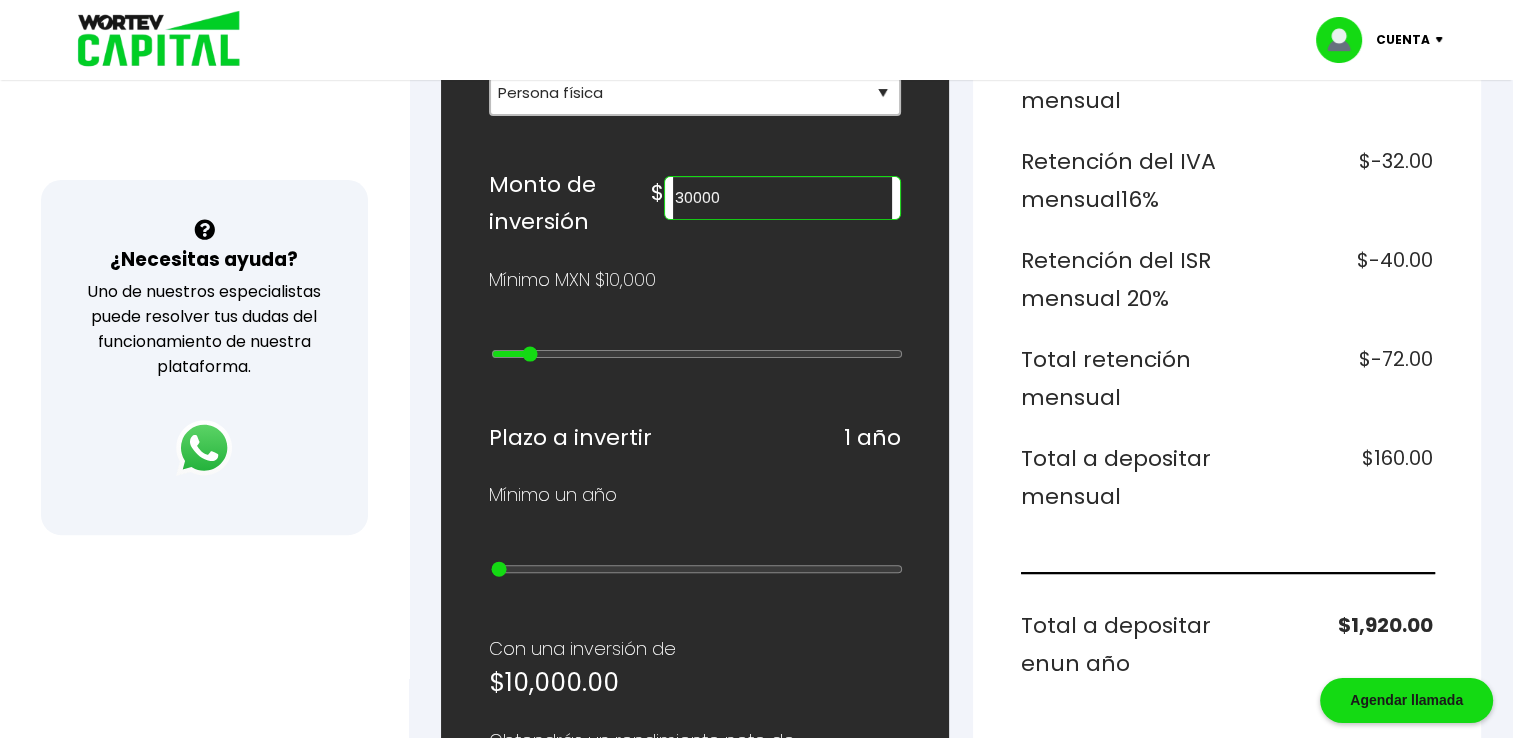 type on "40000" 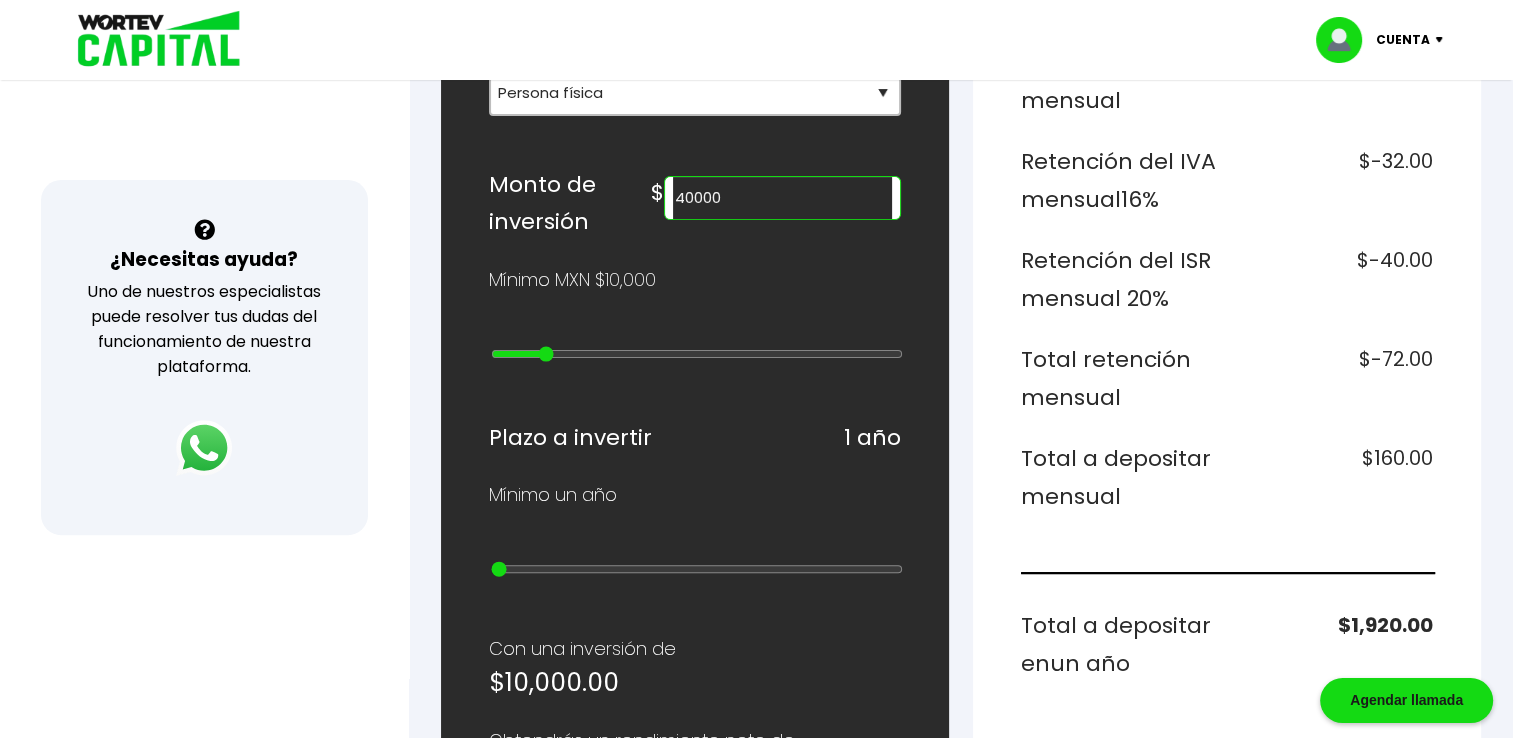 type on "50000" 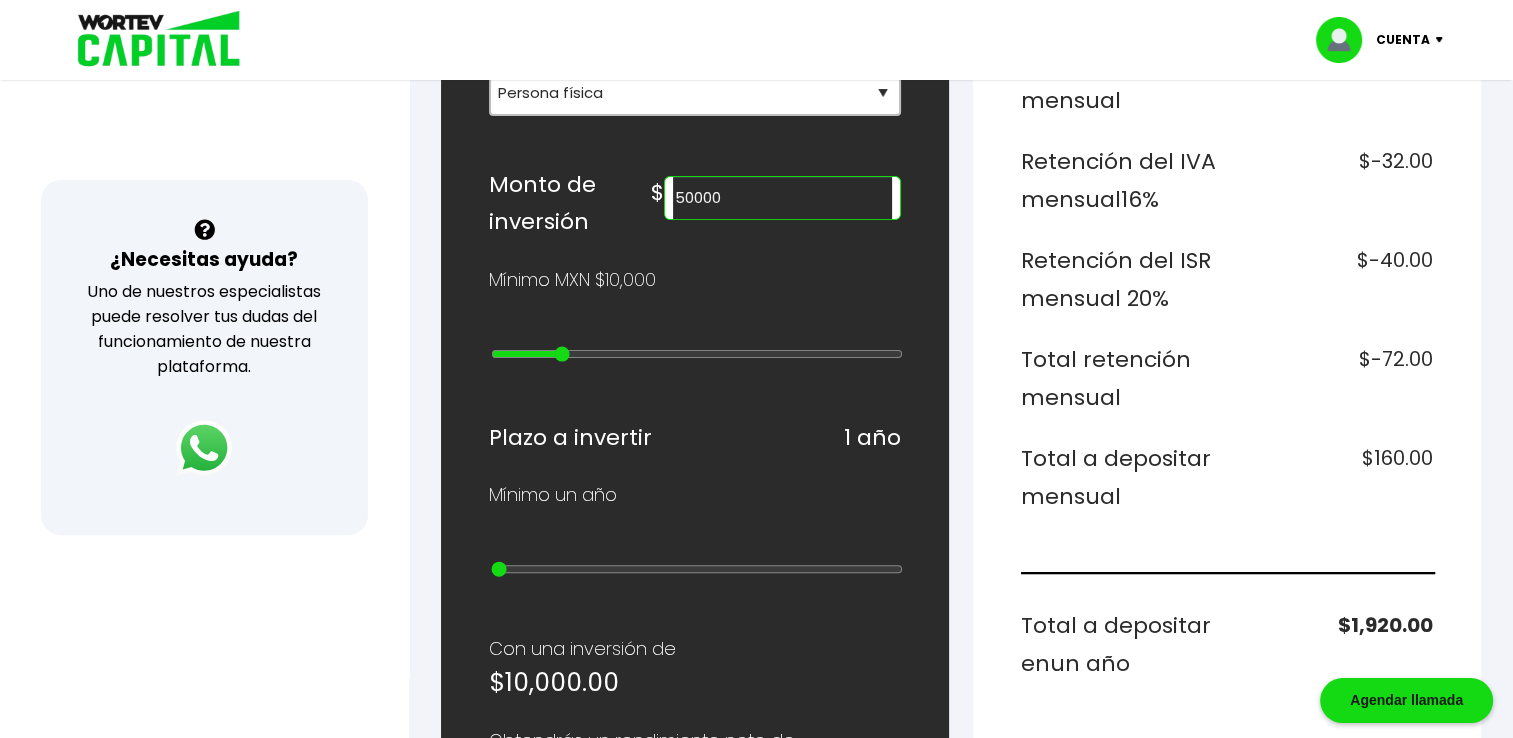 type on "60000" 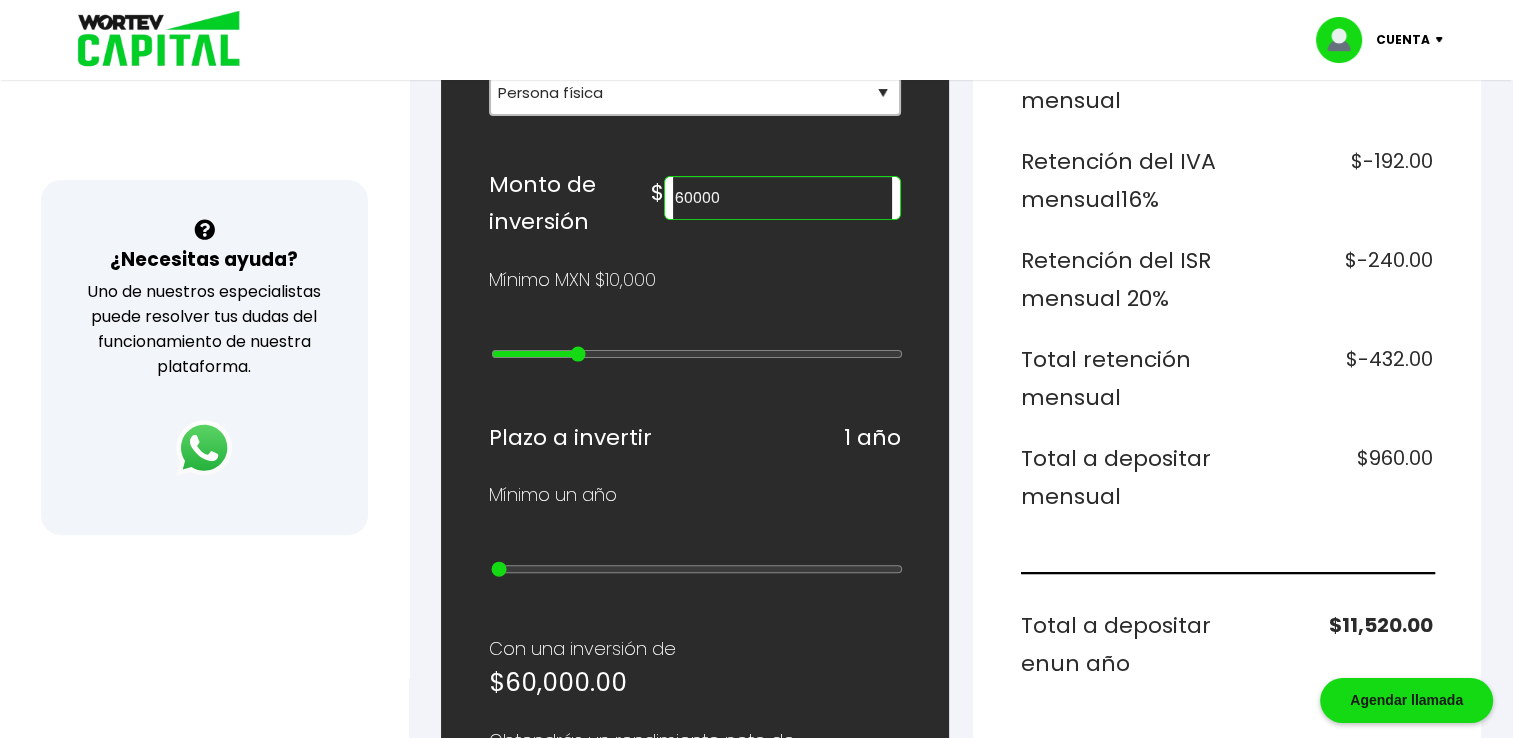type on "5" 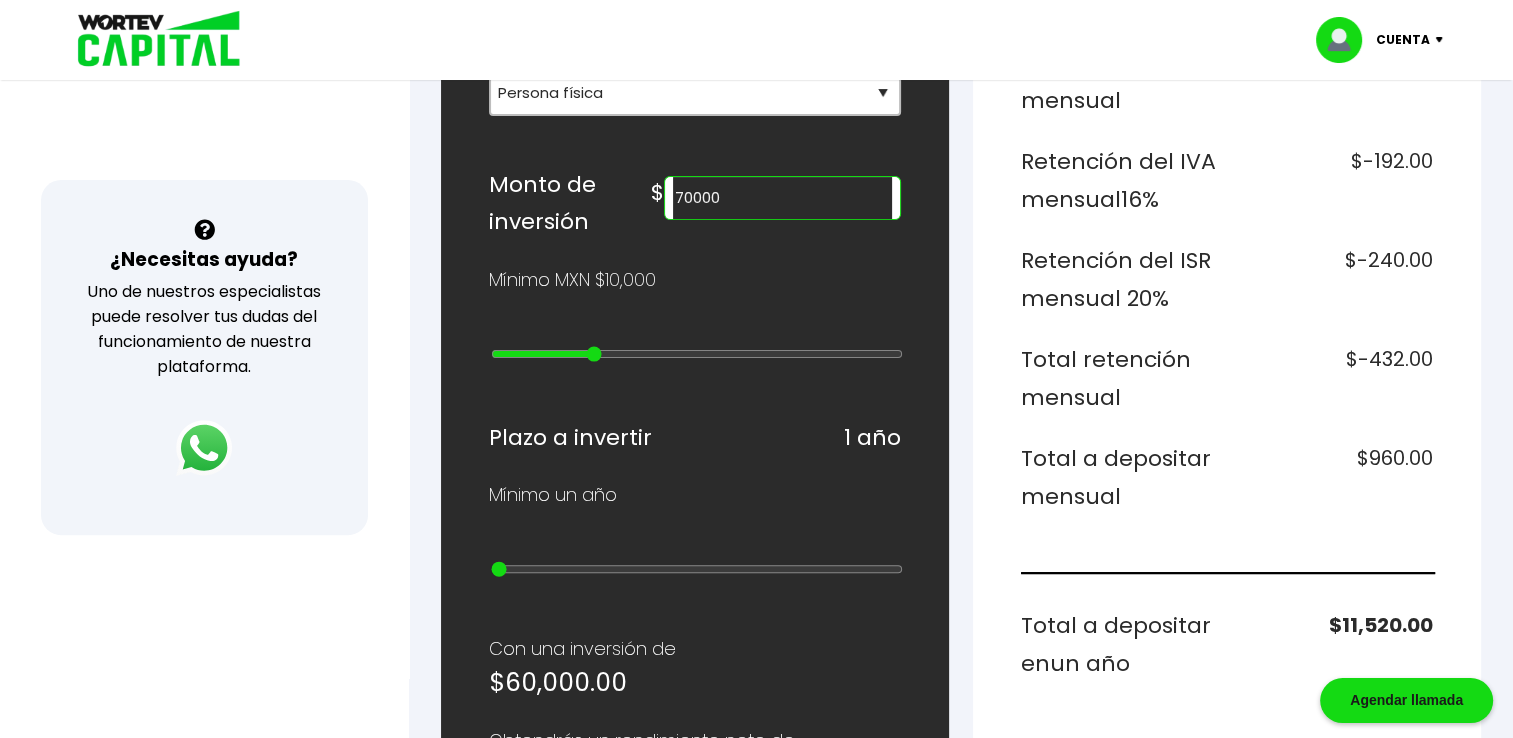 type on "80000" 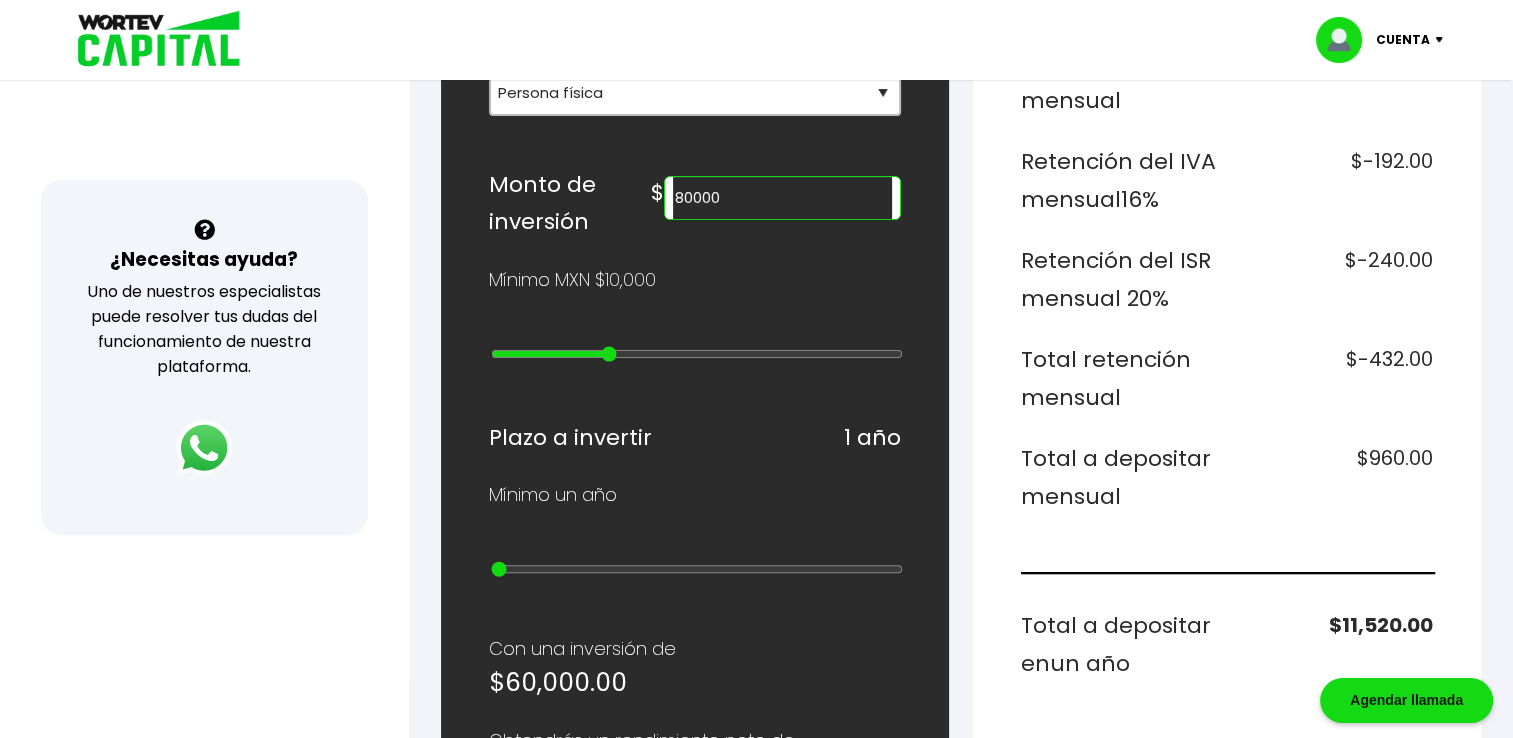 type on "90000" 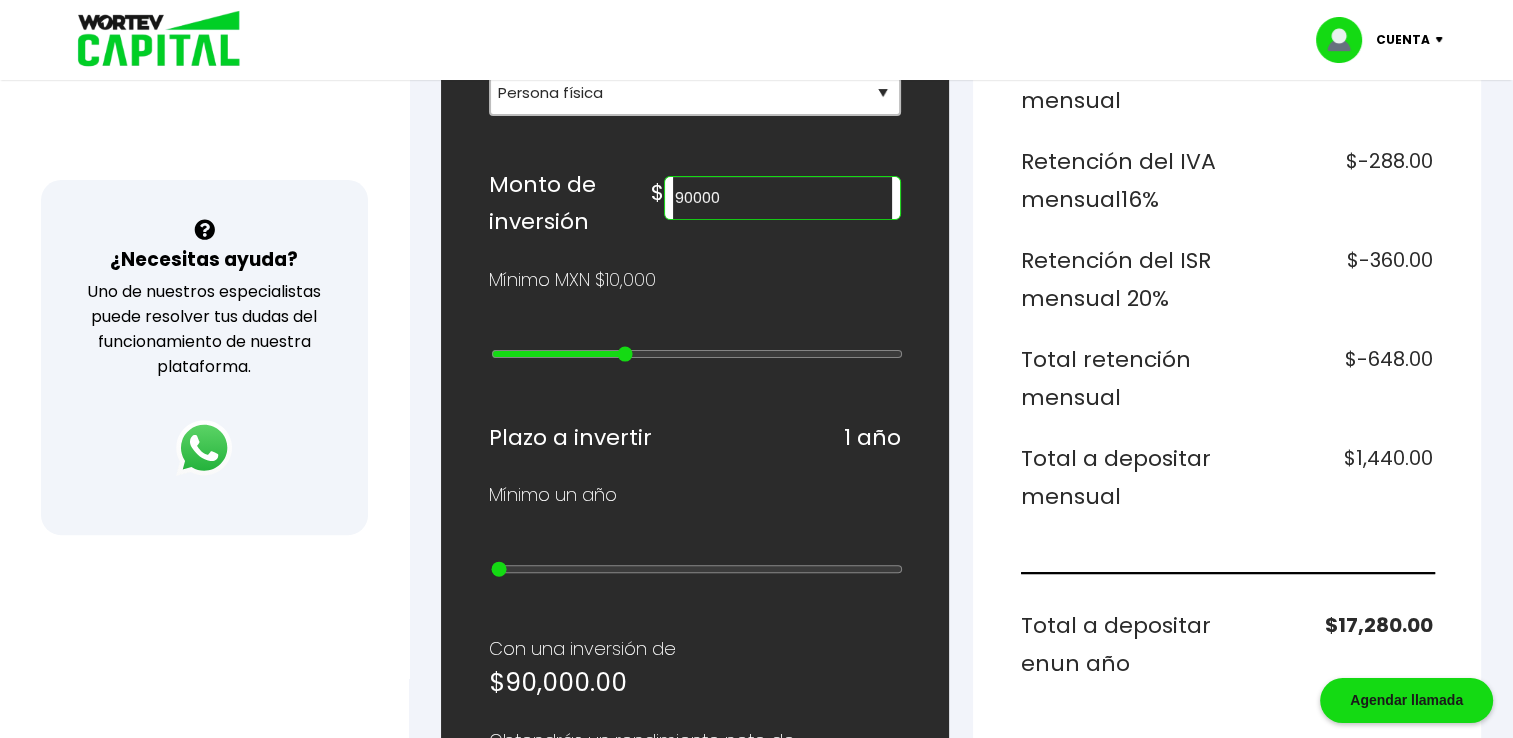 type on "8" 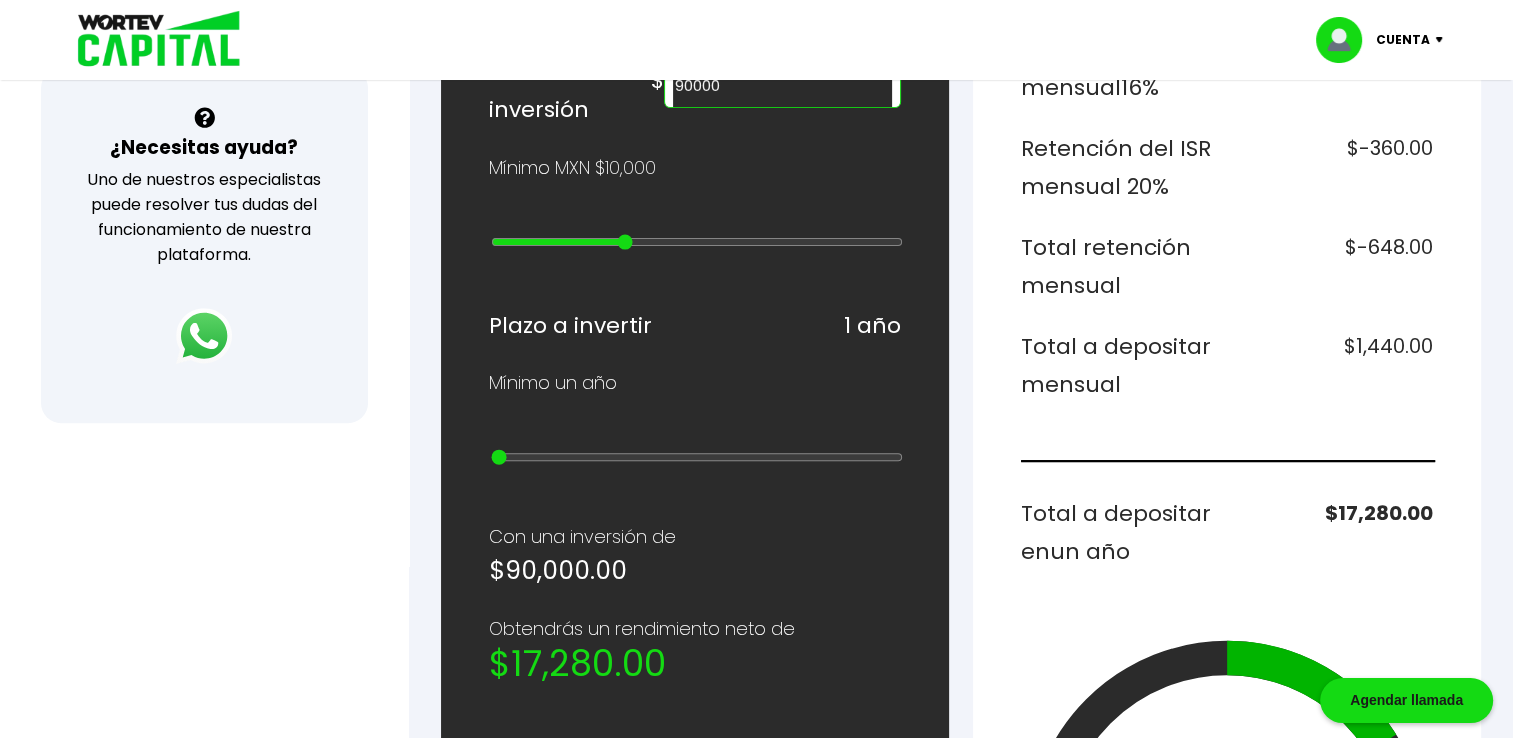 scroll, scrollTop: 683, scrollLeft: 0, axis: vertical 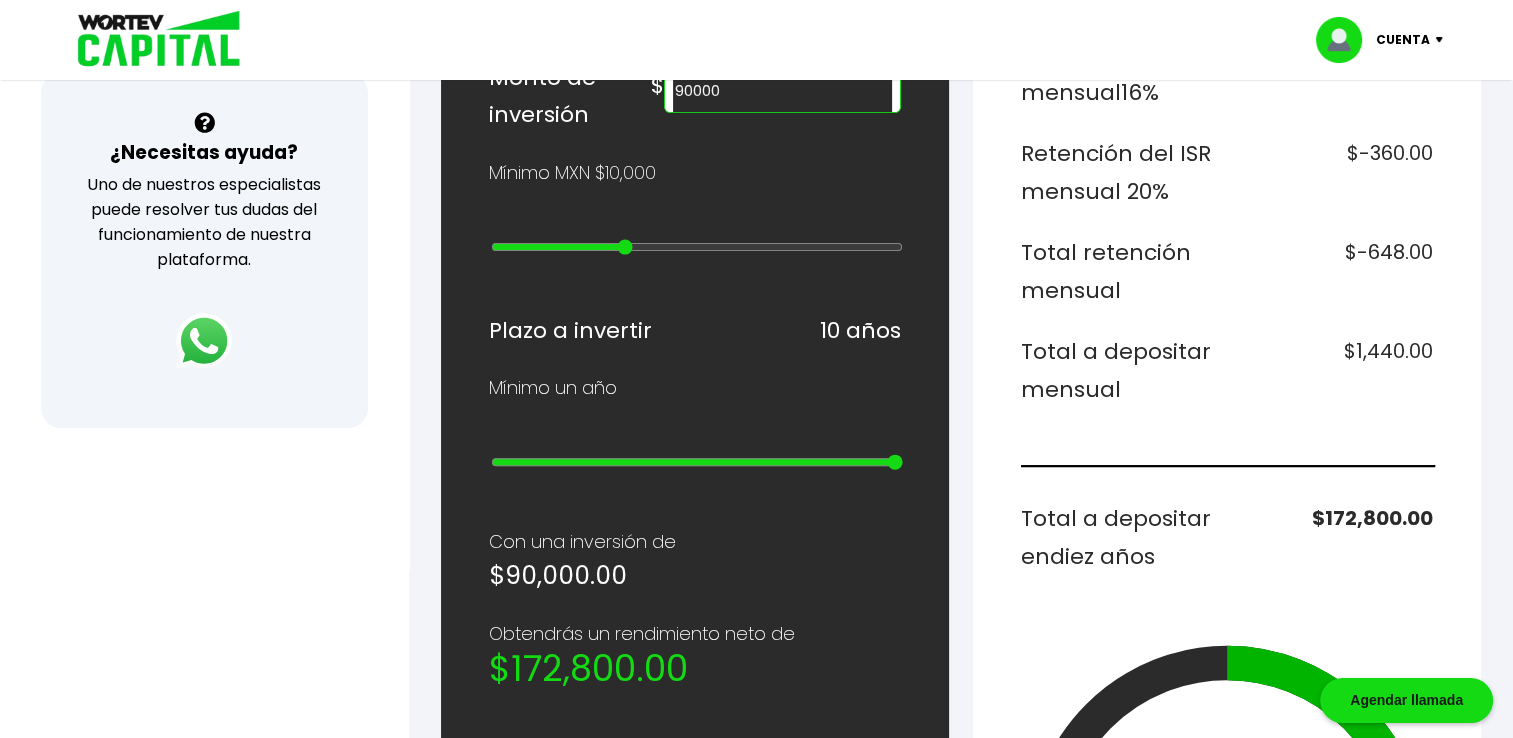 type on "10" 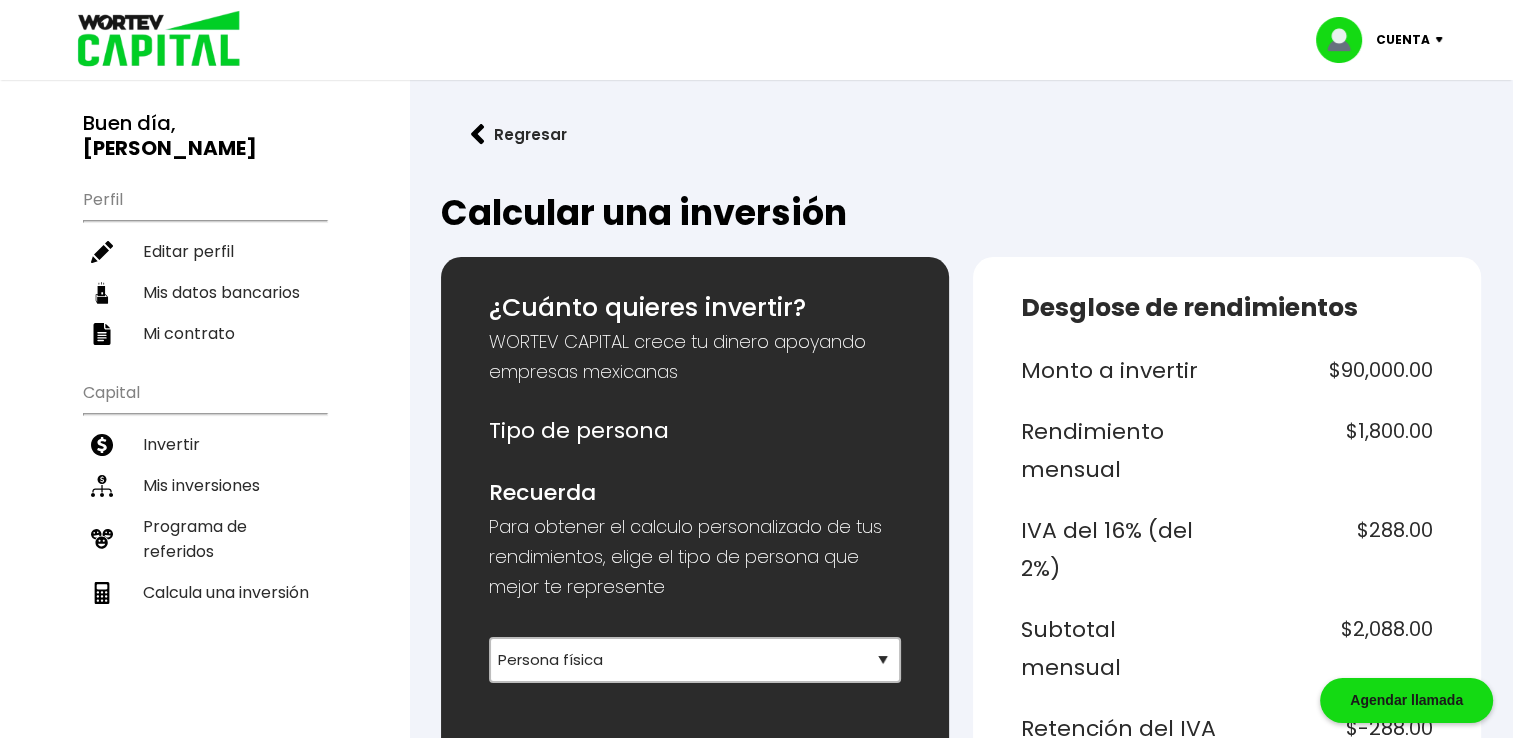 scroll, scrollTop: 0, scrollLeft: 0, axis: both 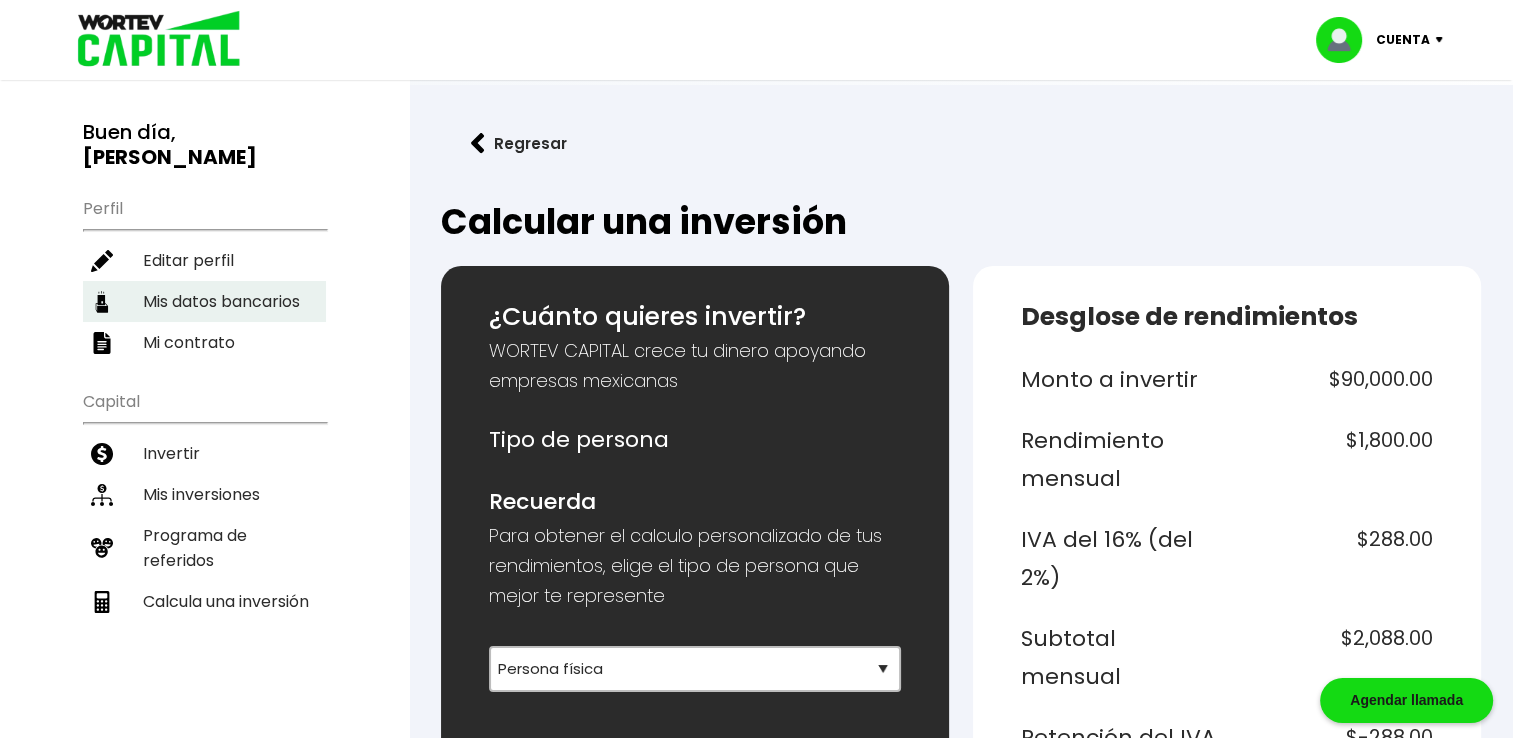 click on "Mis datos bancarios" at bounding box center (204, 301) 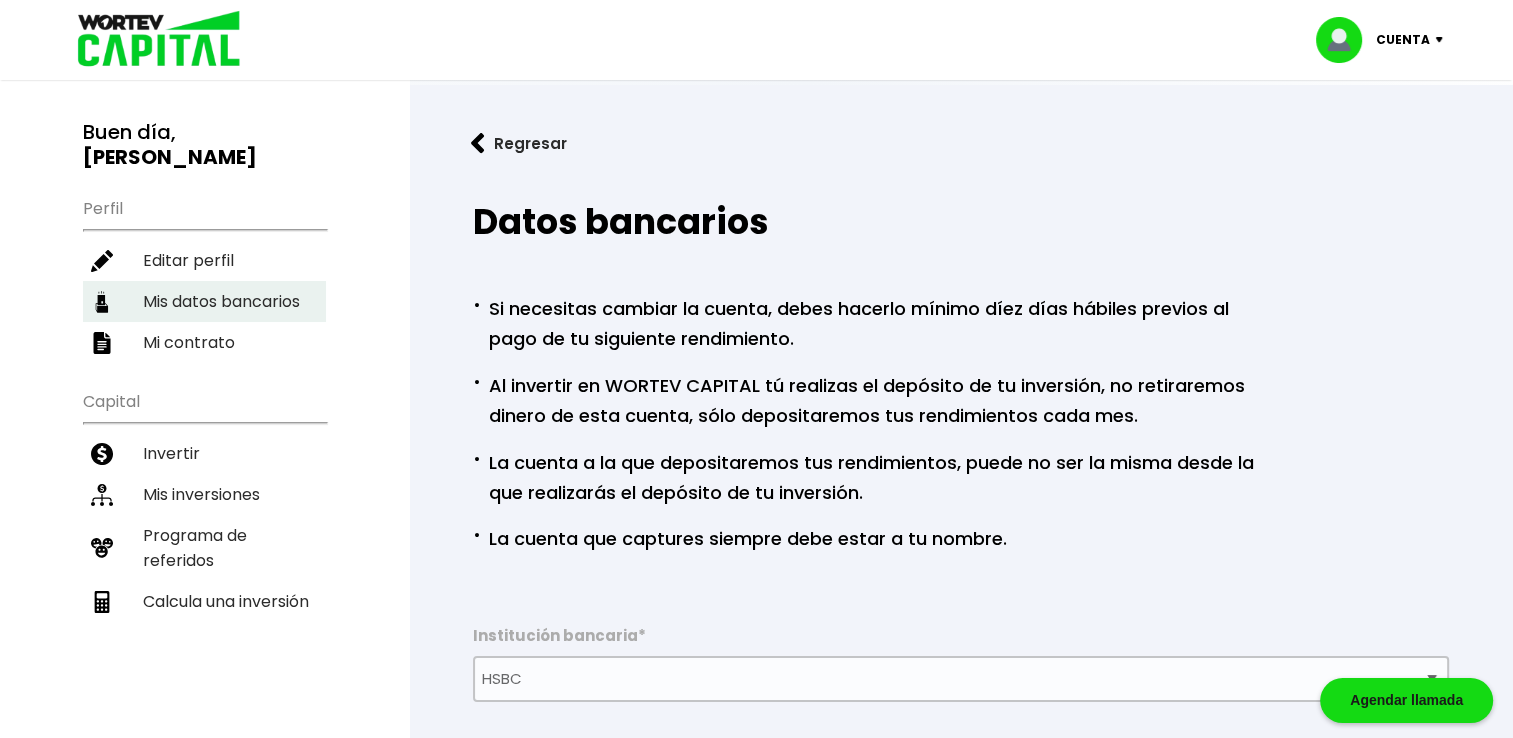 click on "Mi contrato" at bounding box center (204, 342) 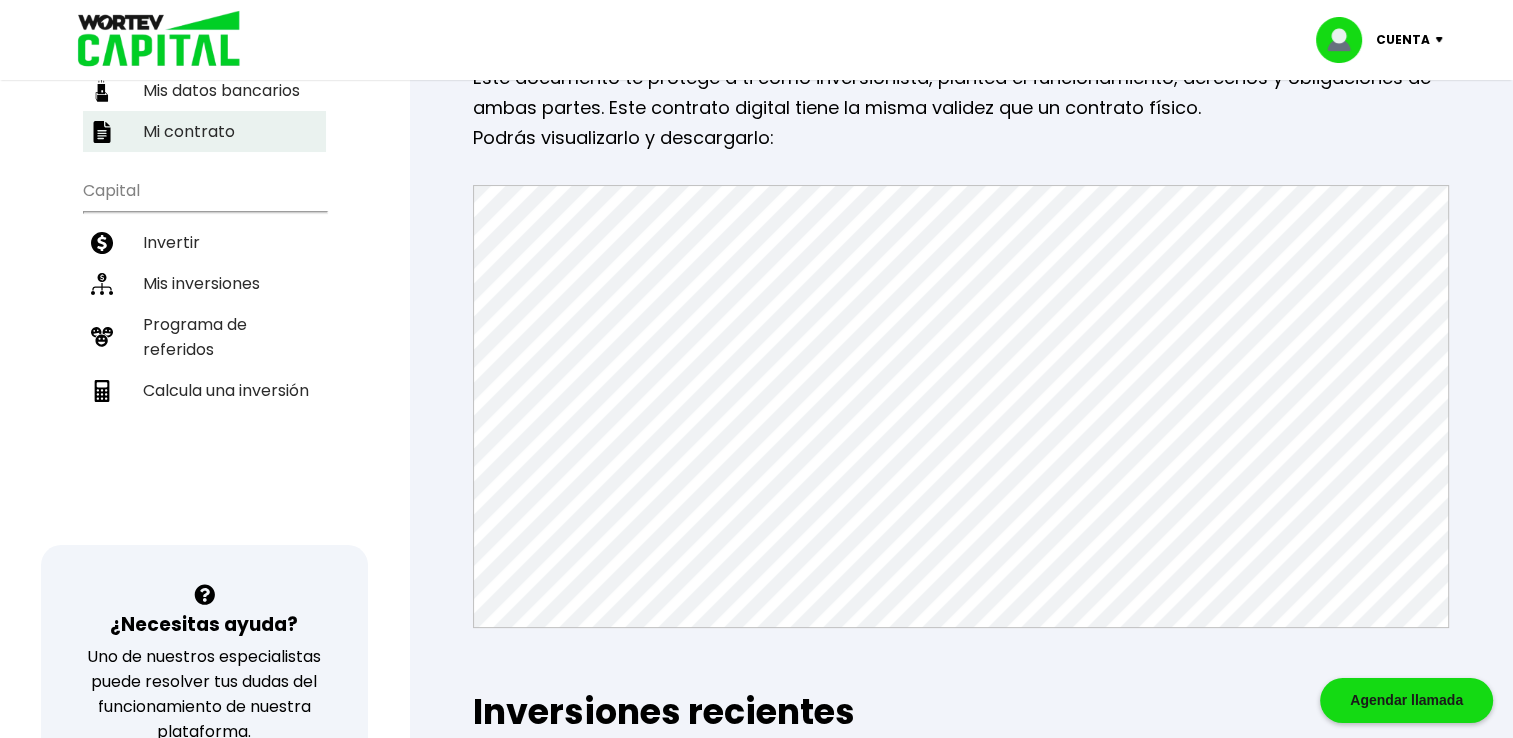 scroll, scrollTop: 200, scrollLeft: 0, axis: vertical 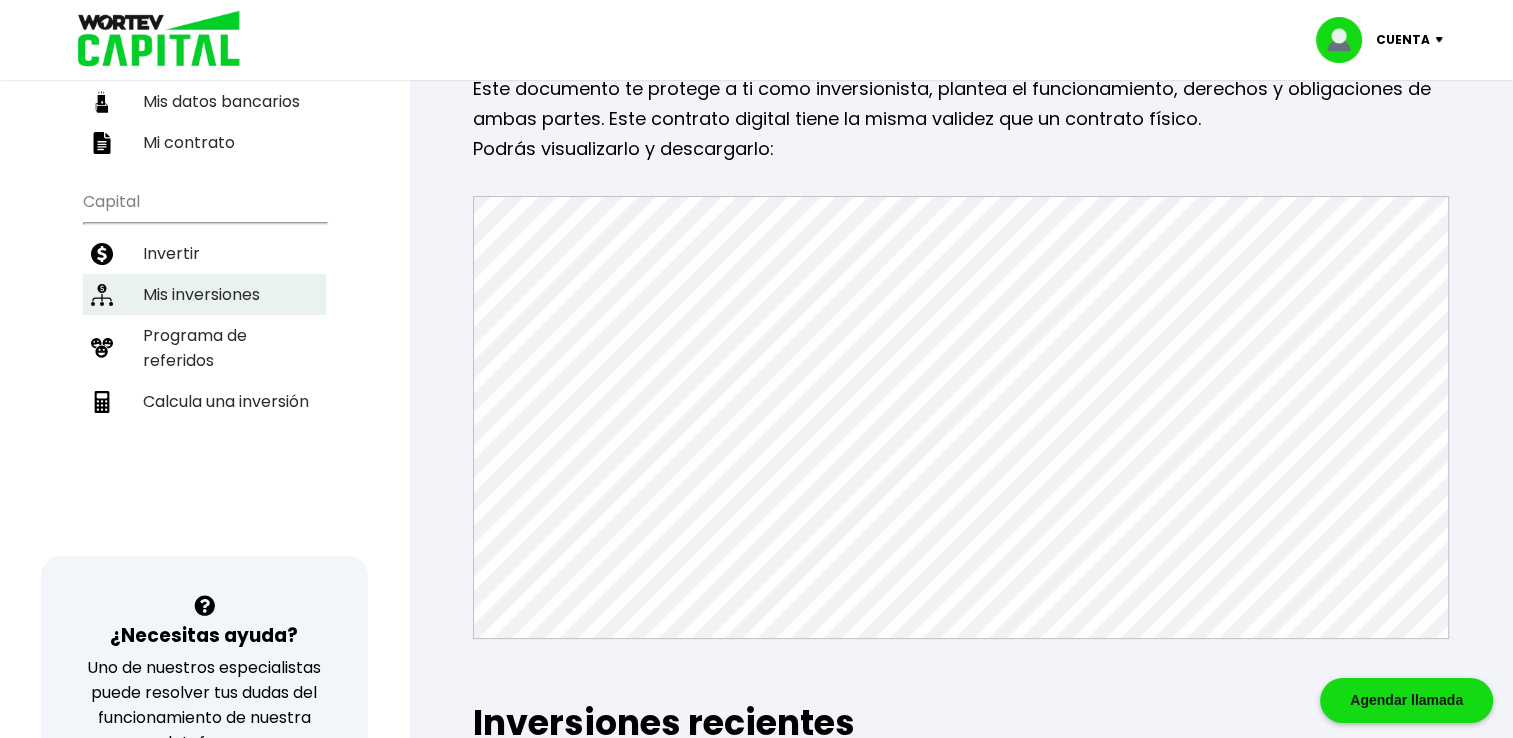 click on "Mis inversiones" at bounding box center (204, 294) 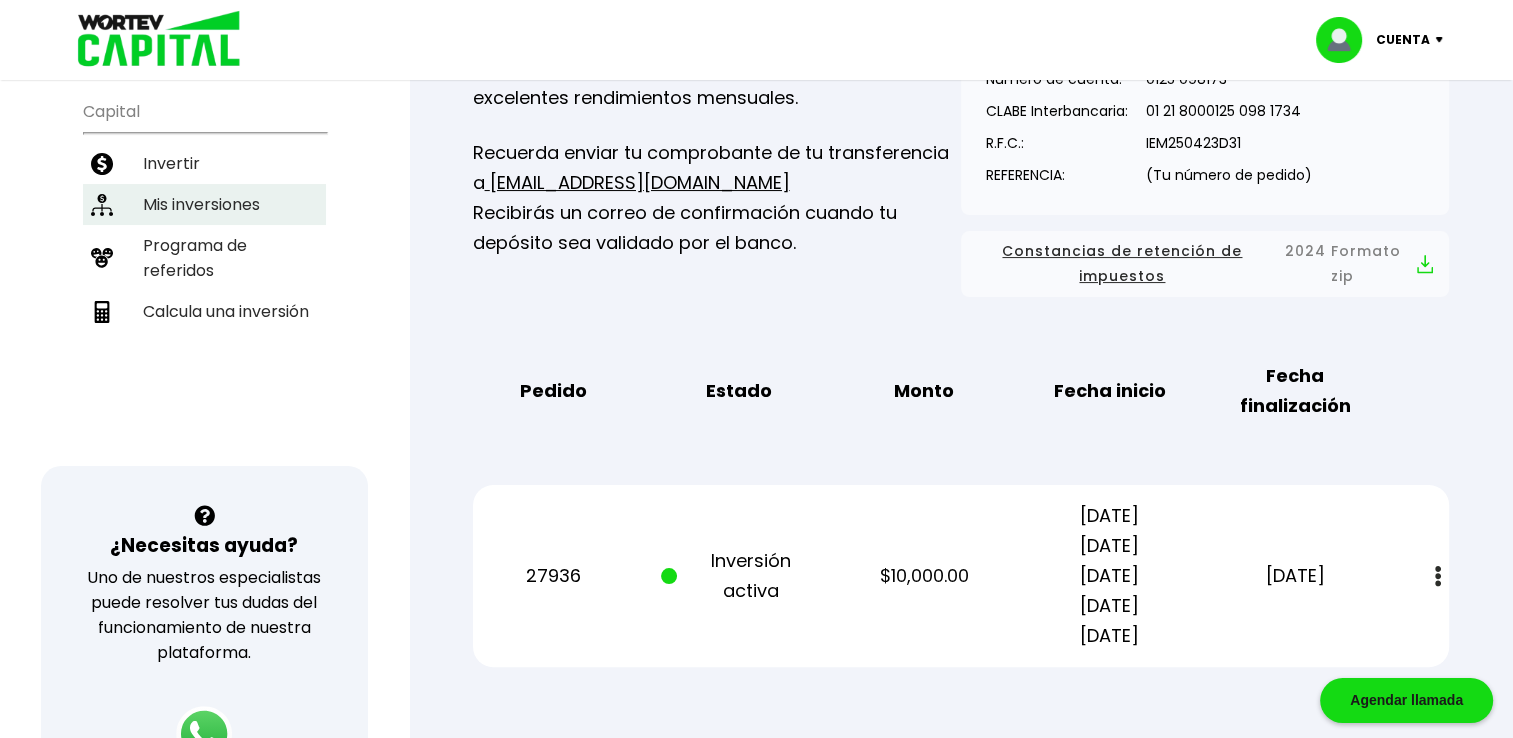 scroll, scrollTop: 269, scrollLeft: 0, axis: vertical 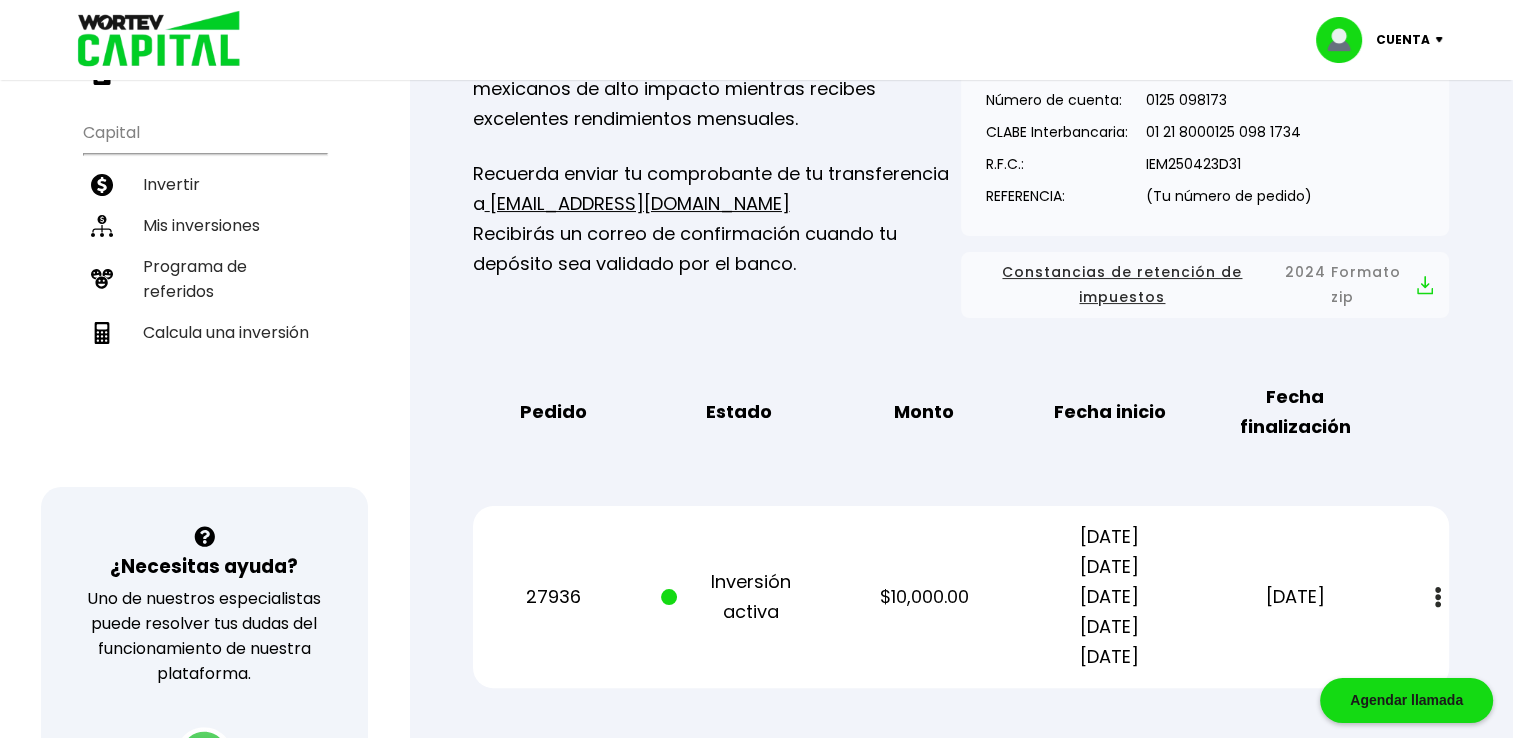 click on "Constancias de retención de impuestos  2024 Formato zip" at bounding box center [1205, 285] 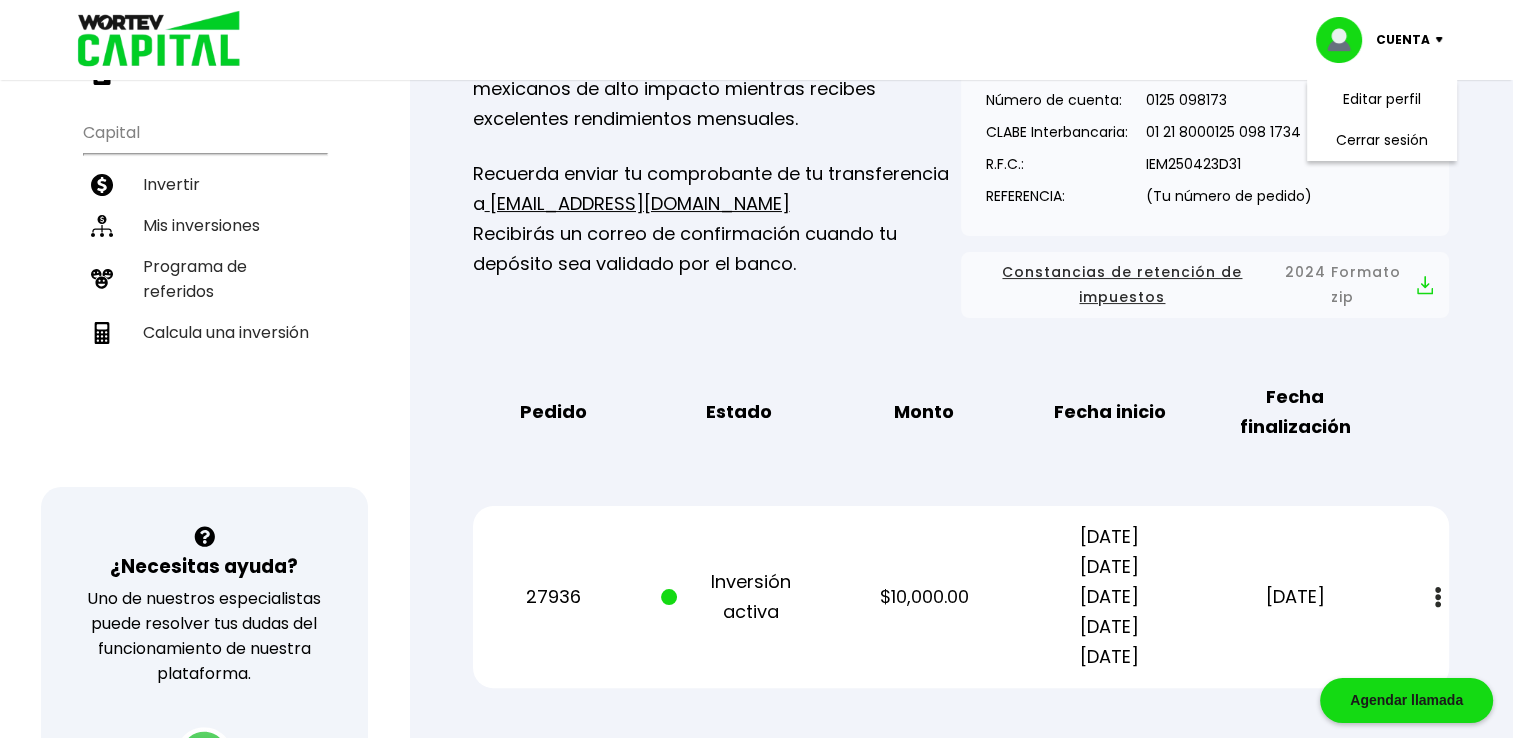 click on "Recuerda enviar tu comprobante de tu transferencia a    [EMAIL_ADDRESS][DOMAIN_NAME] Recibirás un correo de confirmación cuando tu depósito sea validado por el banco." at bounding box center [717, 219] 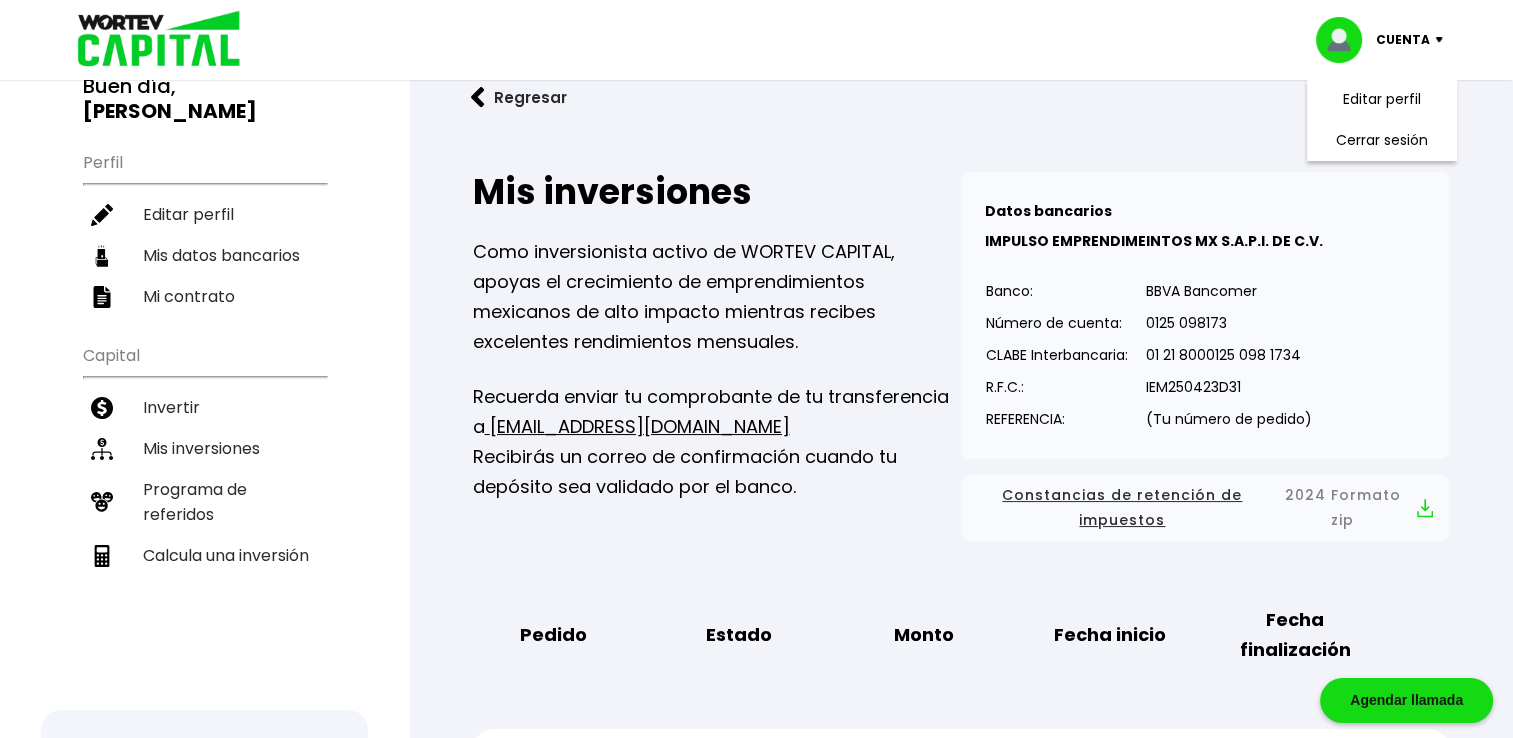scroll, scrollTop: 29, scrollLeft: 0, axis: vertical 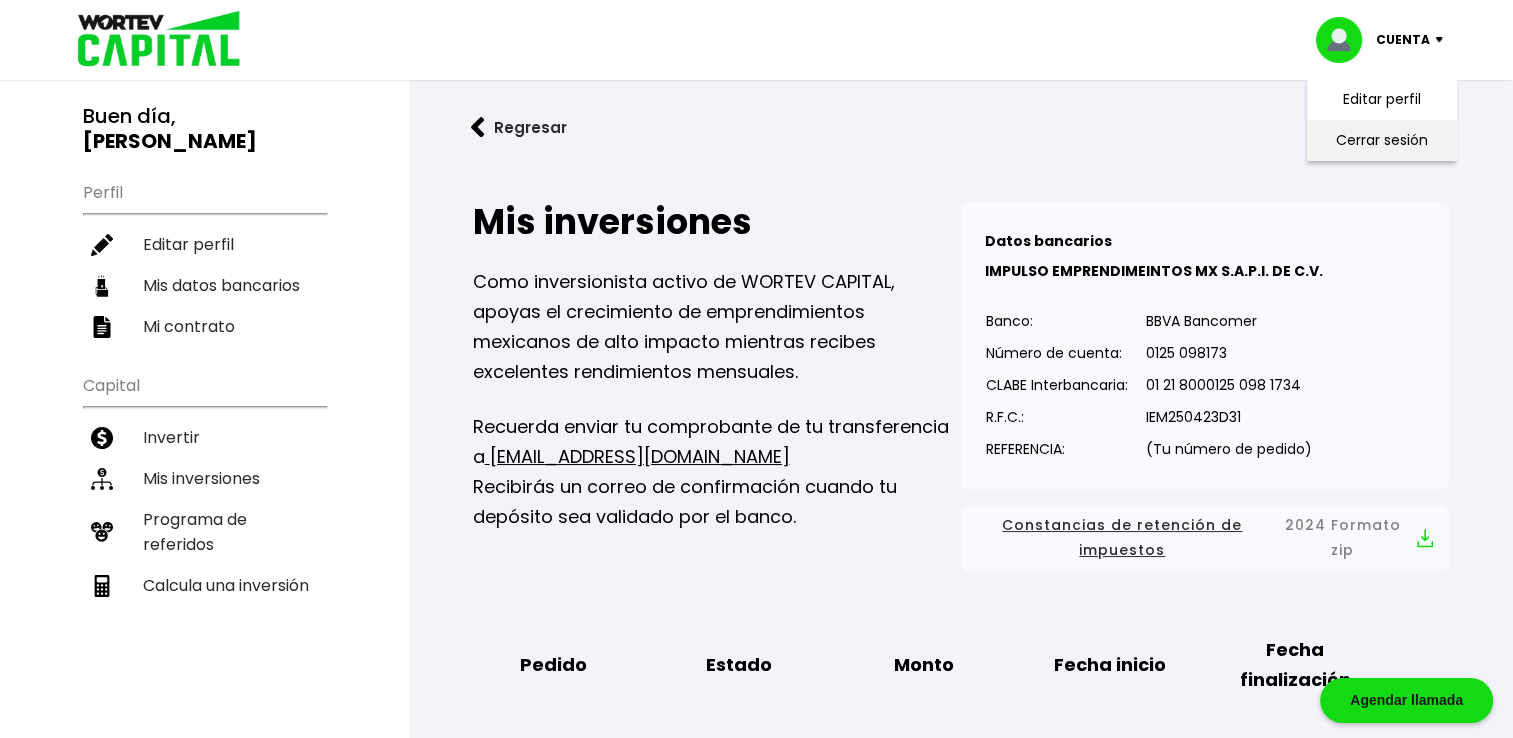 click on "Cerrar sesión" at bounding box center [1382, 140] 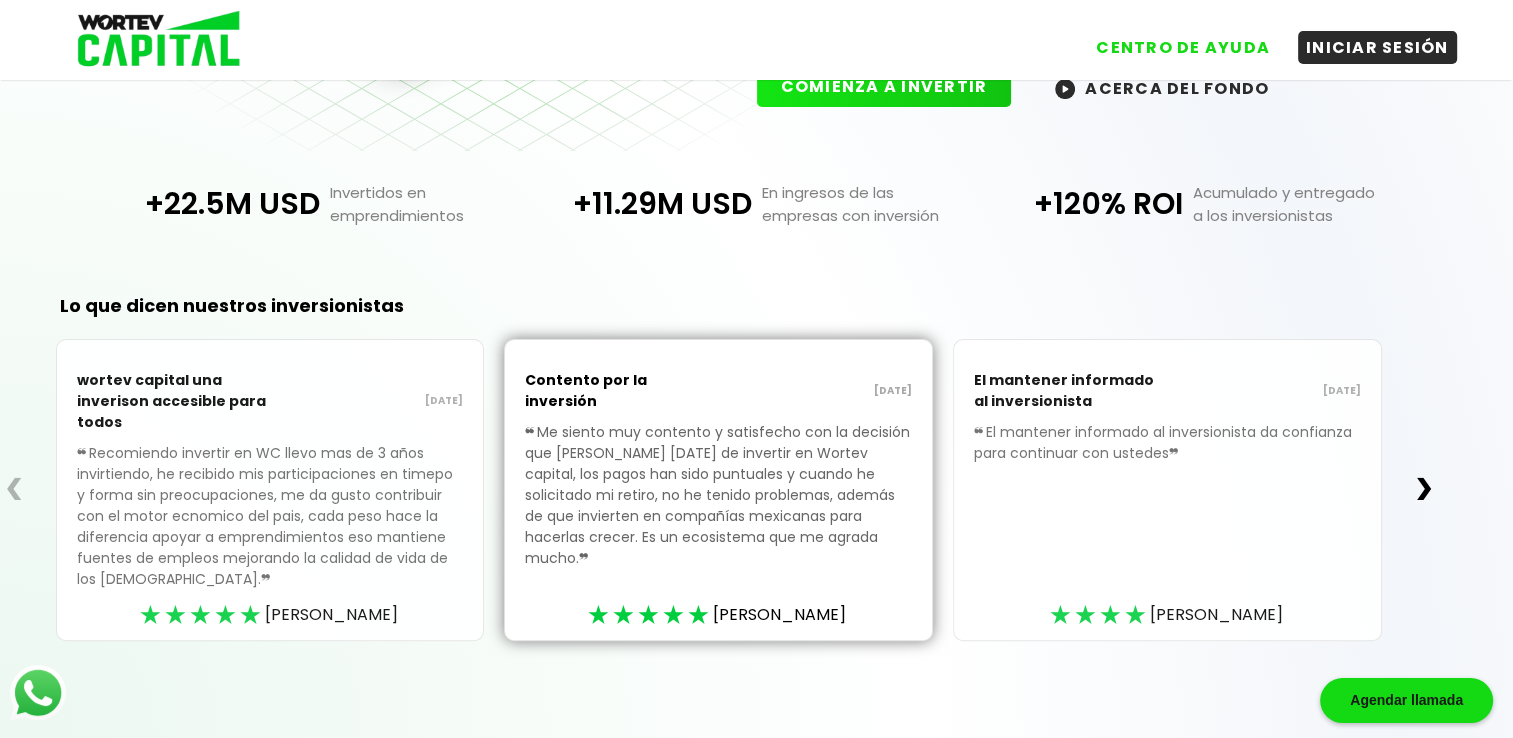 scroll, scrollTop: 0, scrollLeft: 0, axis: both 